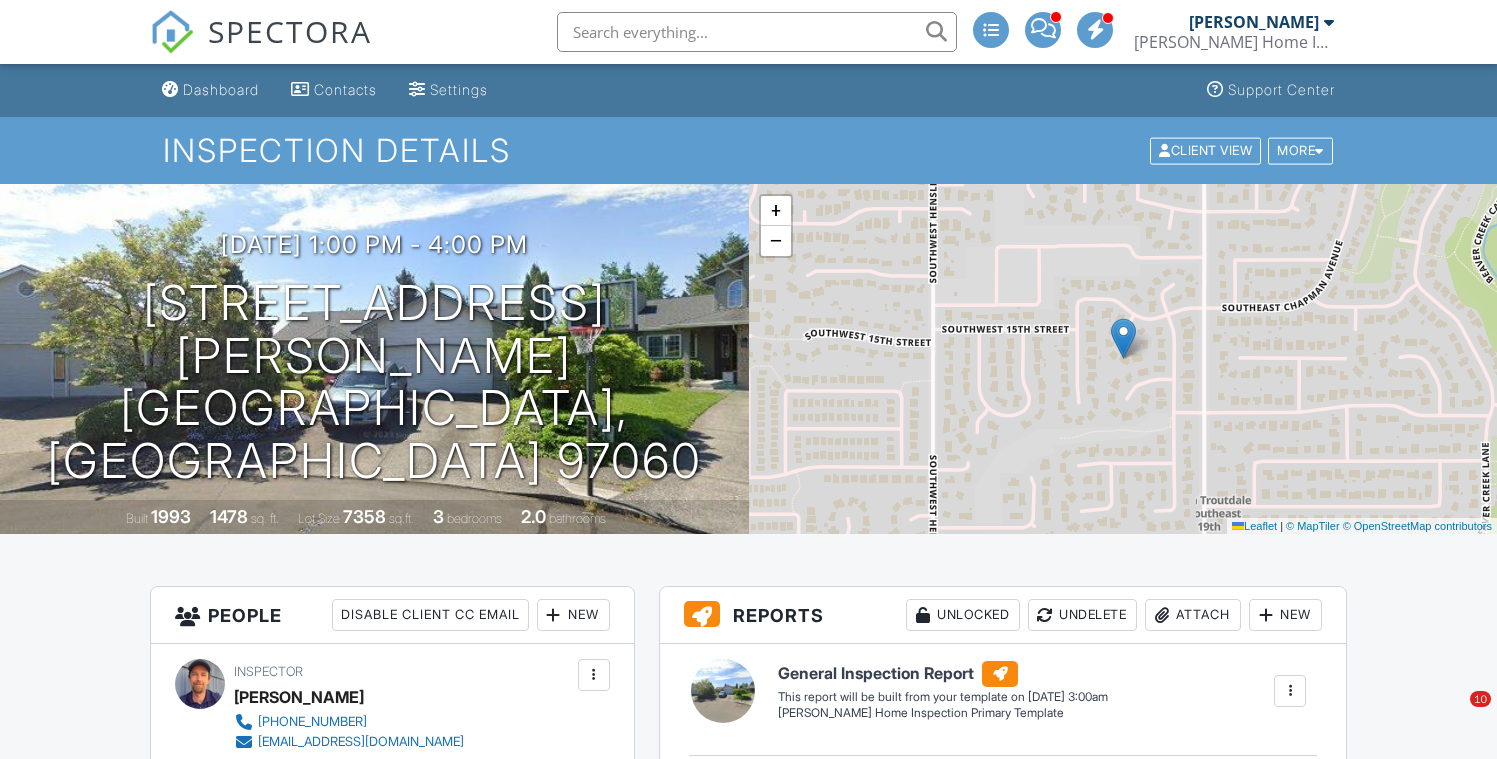scroll, scrollTop: 0, scrollLeft: 0, axis: both 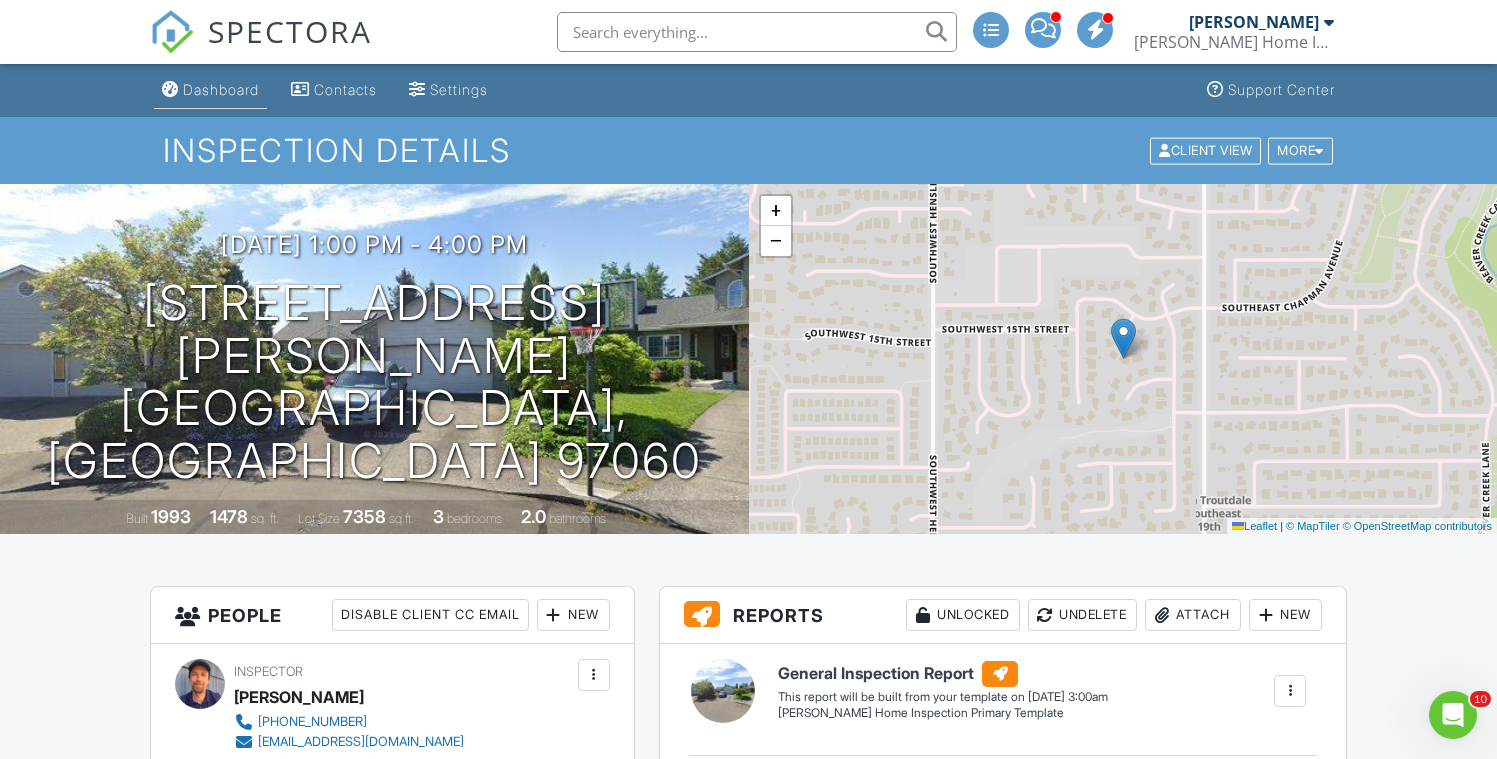 click on "Dashboard" at bounding box center (221, 89) 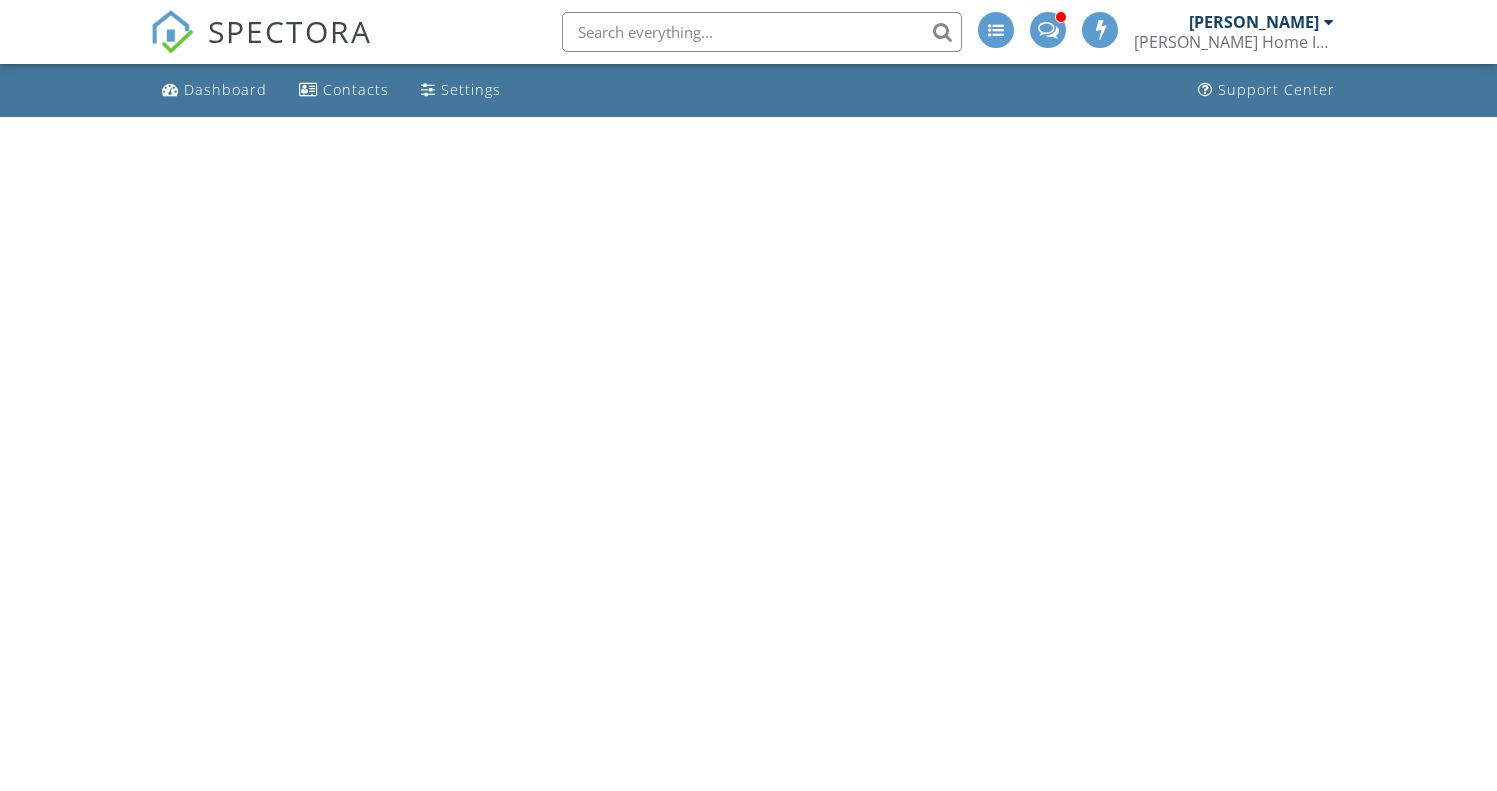 scroll, scrollTop: 0, scrollLeft: 0, axis: both 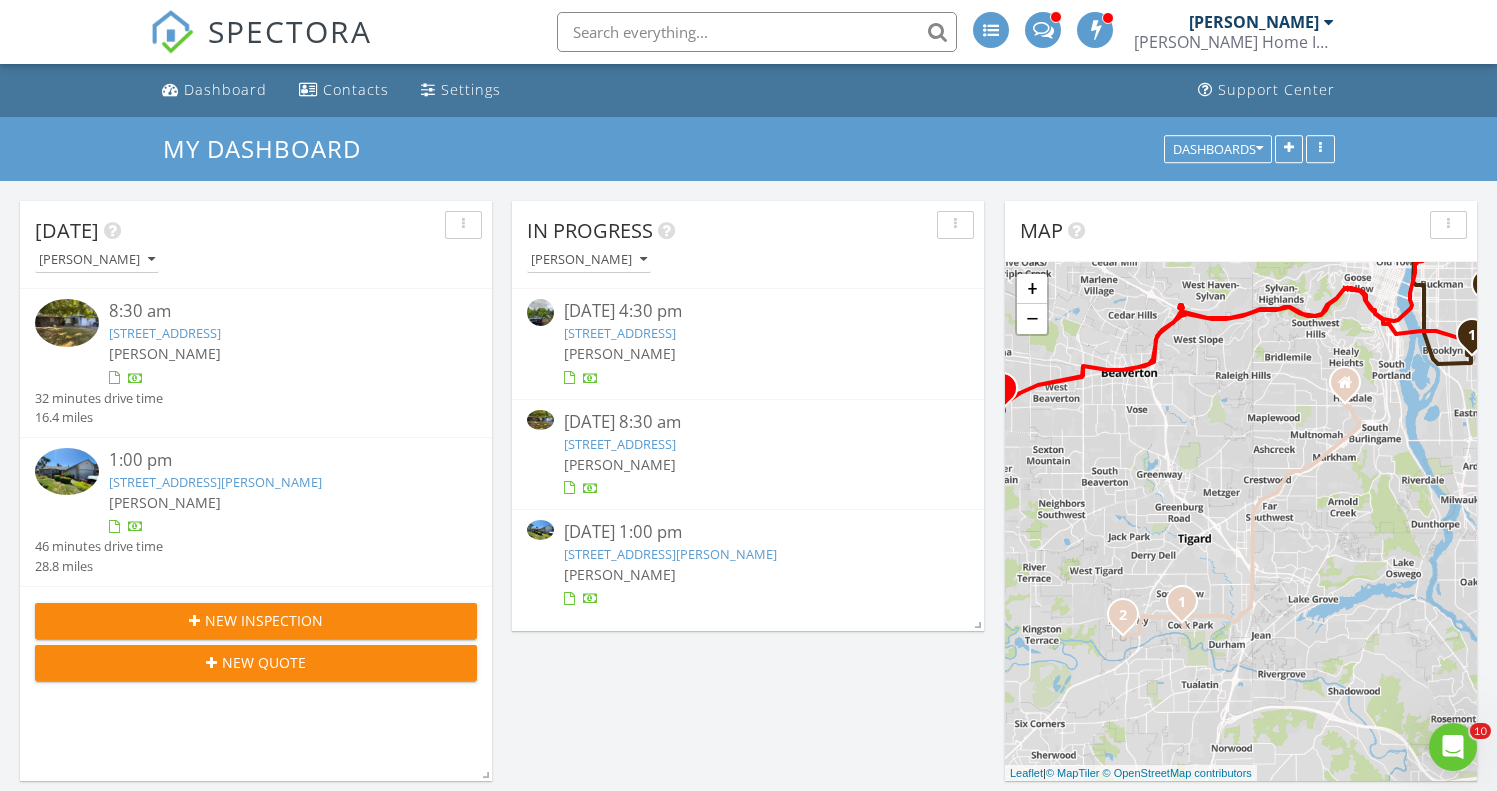 click on "9843 SW 57th Ave , Portland, OR 97219" at bounding box center (620, 333) 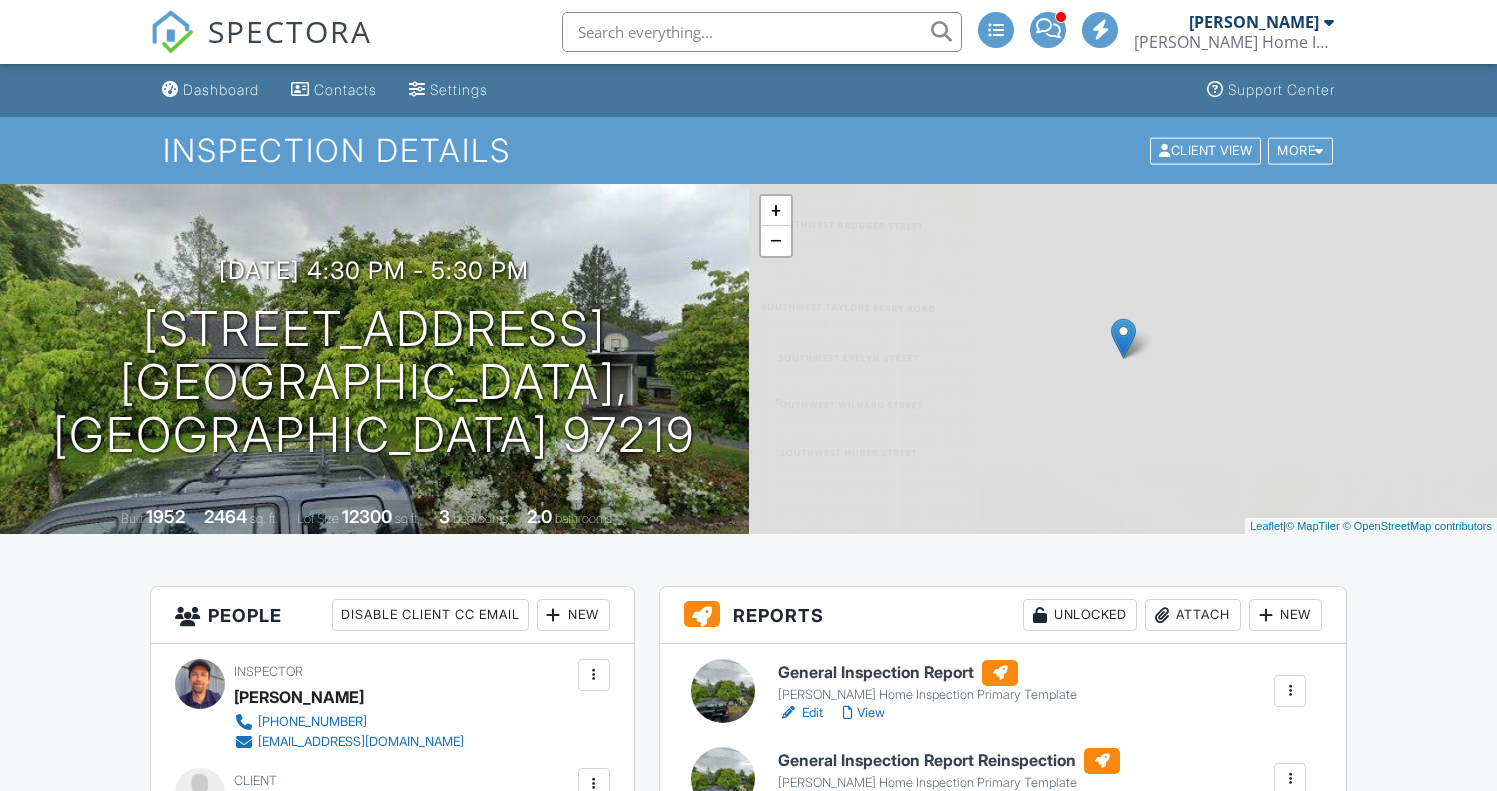 scroll, scrollTop: 0, scrollLeft: 0, axis: both 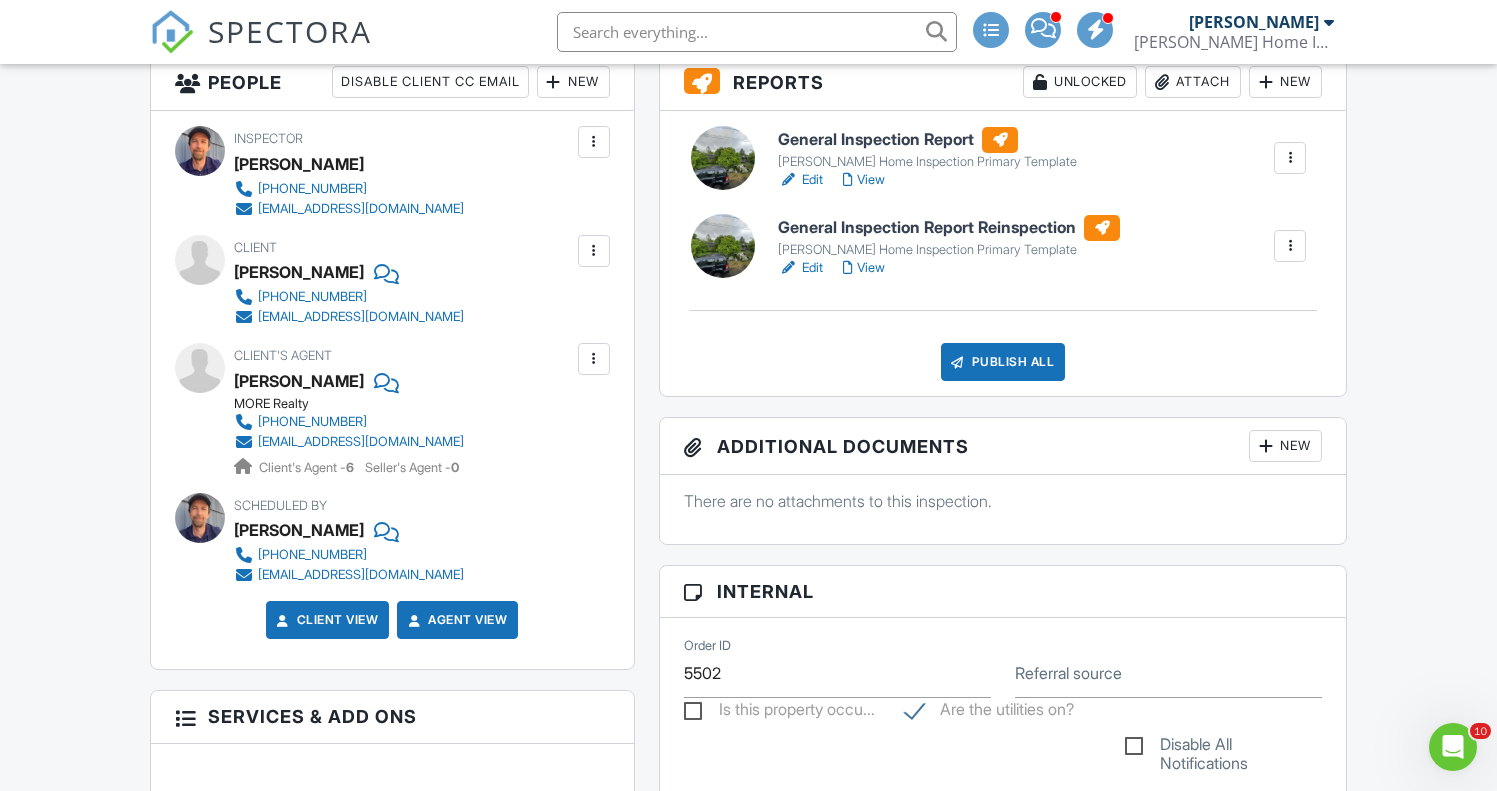 click at bounding box center (1290, 158) 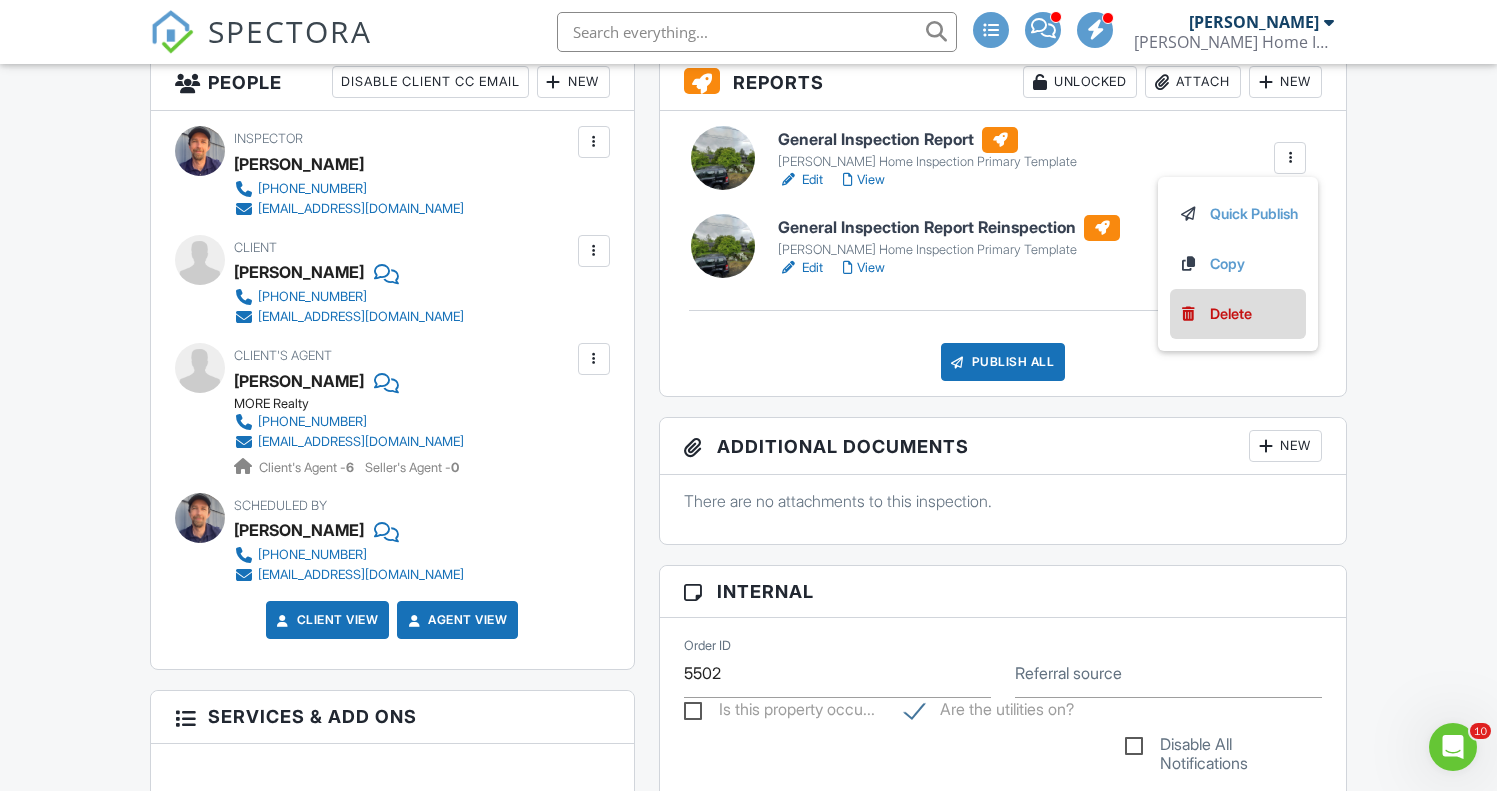 click on "Delete" at bounding box center (1231, 314) 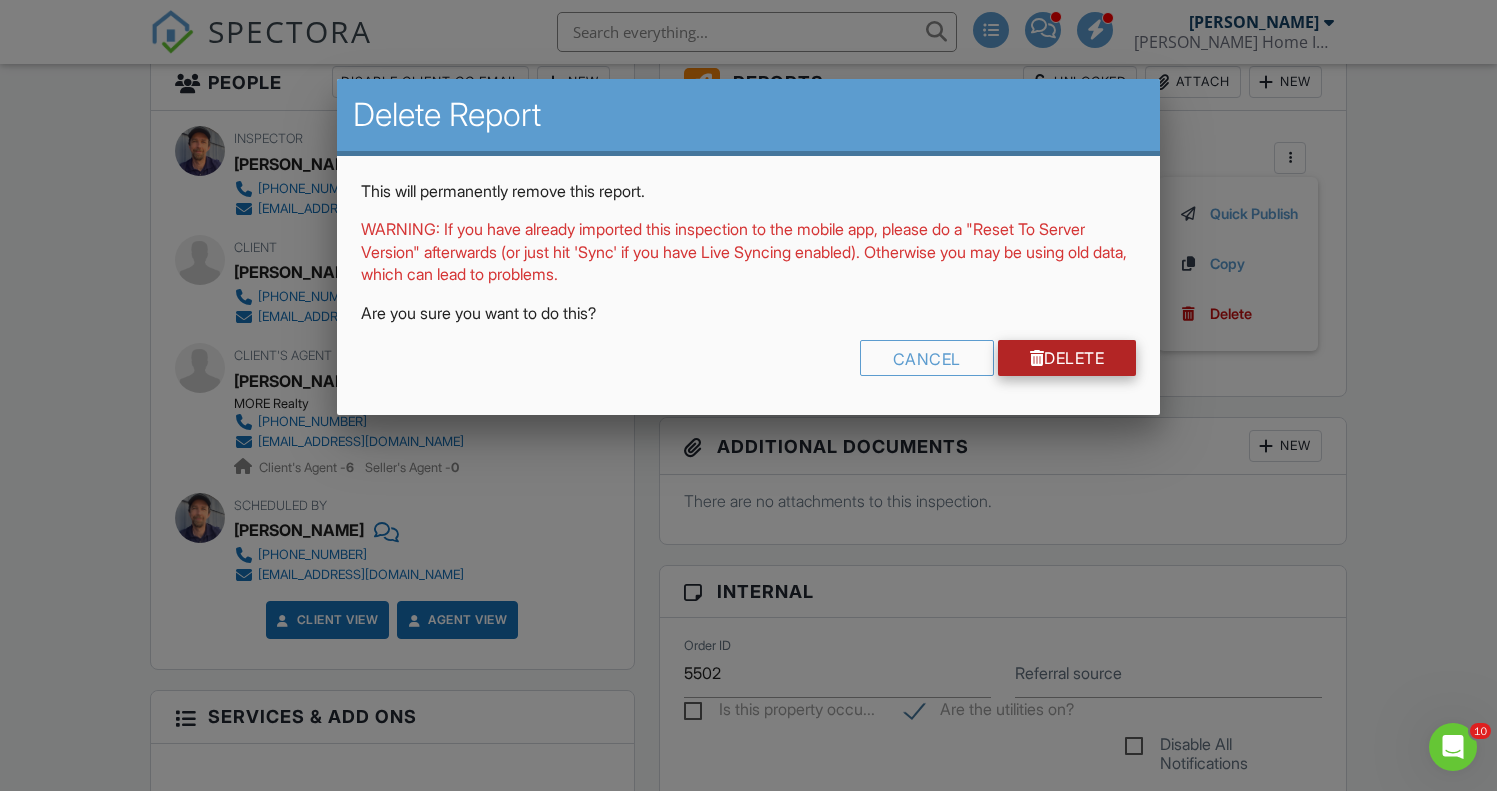 click on "Delete" at bounding box center (1067, 358) 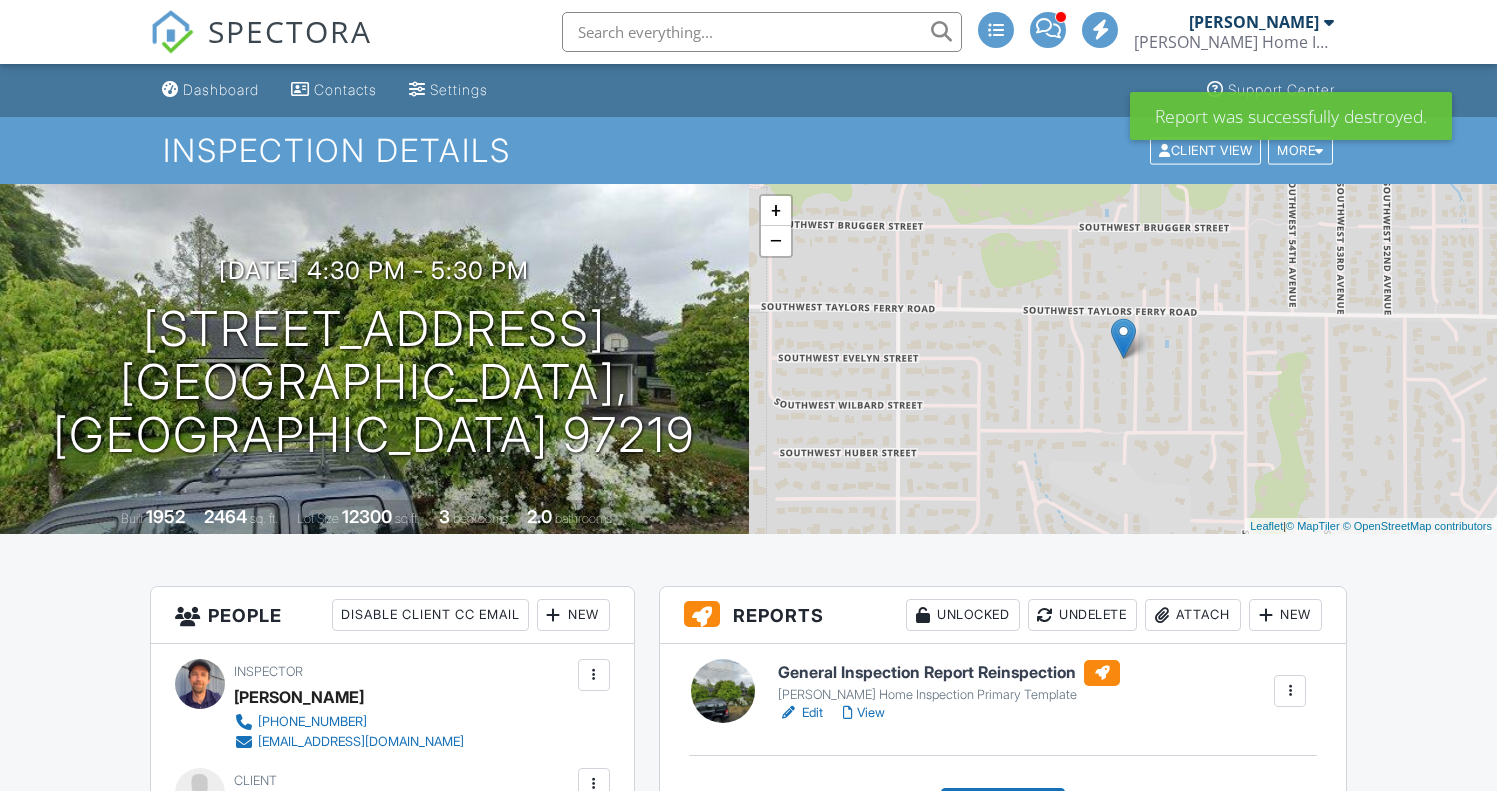 scroll, scrollTop: 0, scrollLeft: 0, axis: both 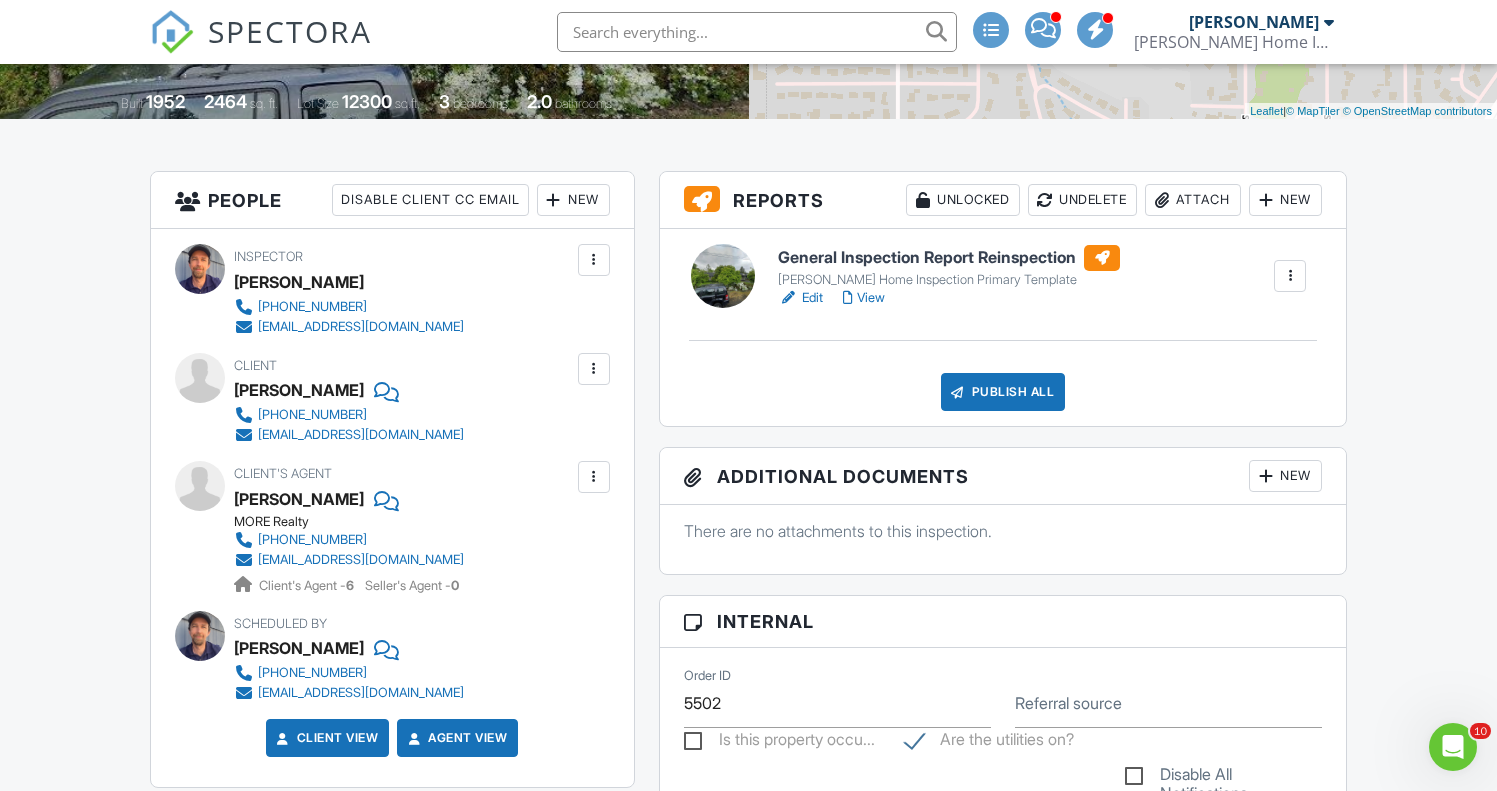click on "General Inspection Report  Reinspection" at bounding box center [949, 258] 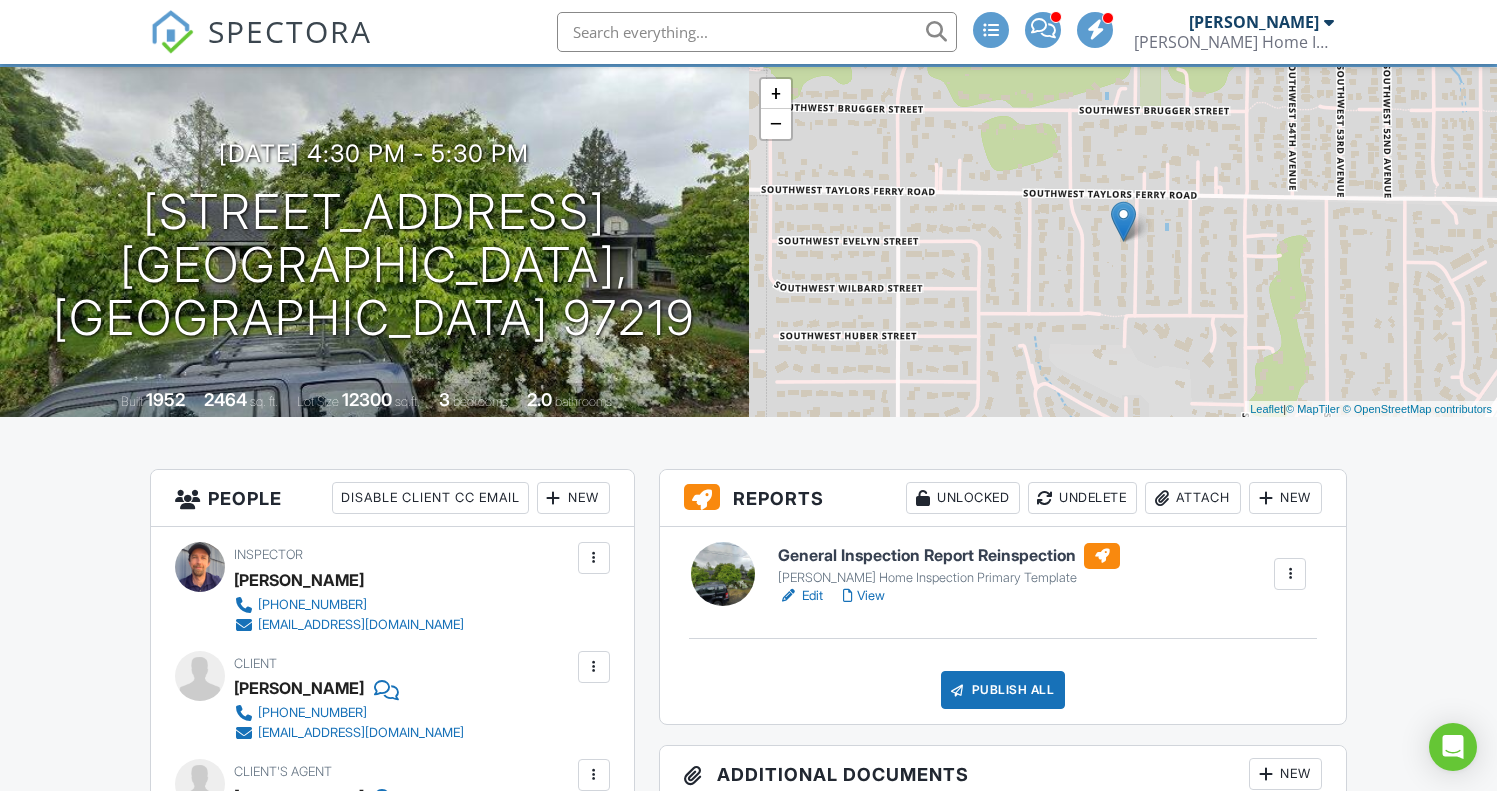 scroll, scrollTop: 119, scrollLeft: 0, axis: vertical 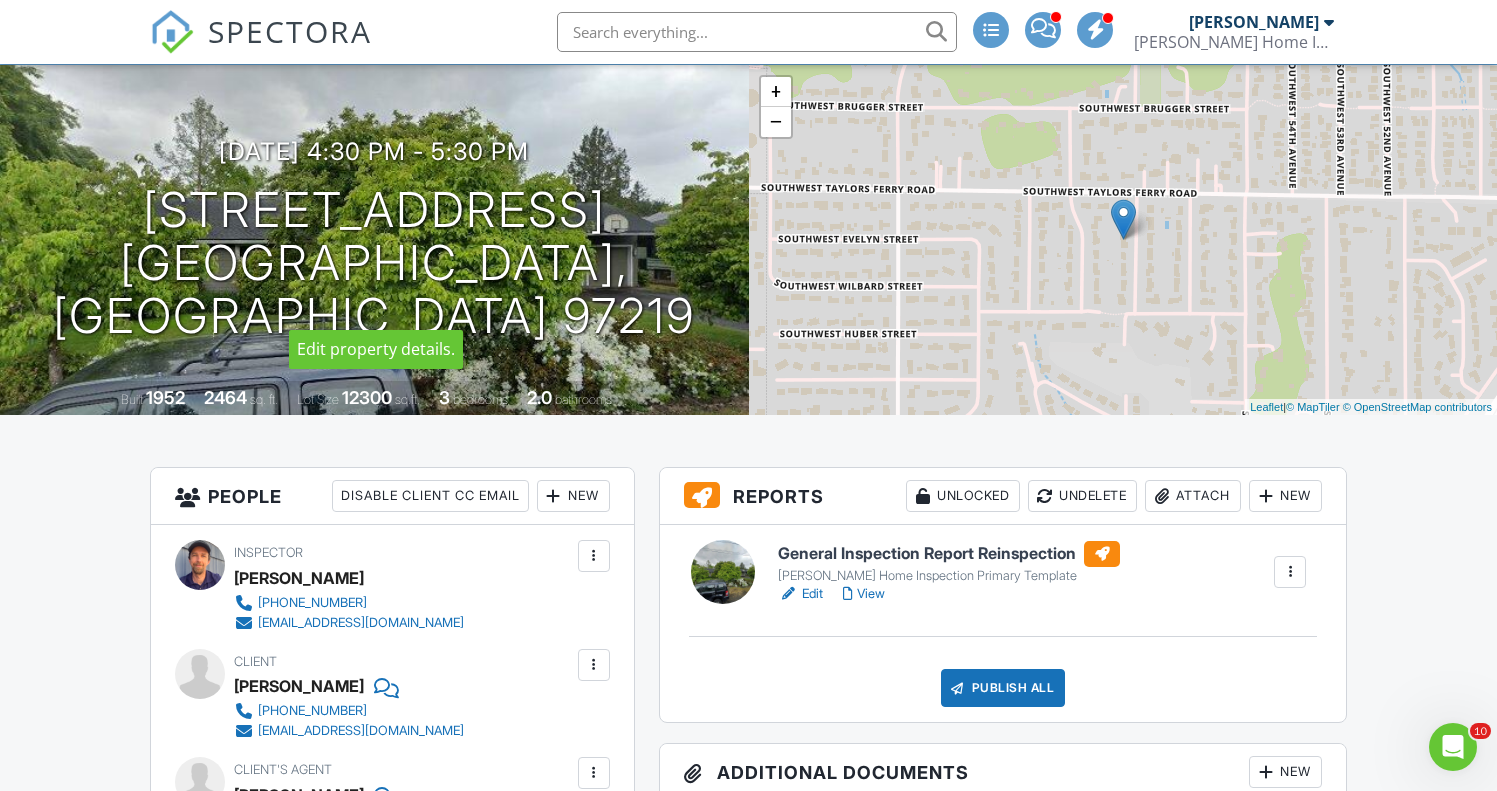 drag, startPoint x: 152, startPoint y: 222, endPoint x: 584, endPoint y: 228, distance: 432.04166 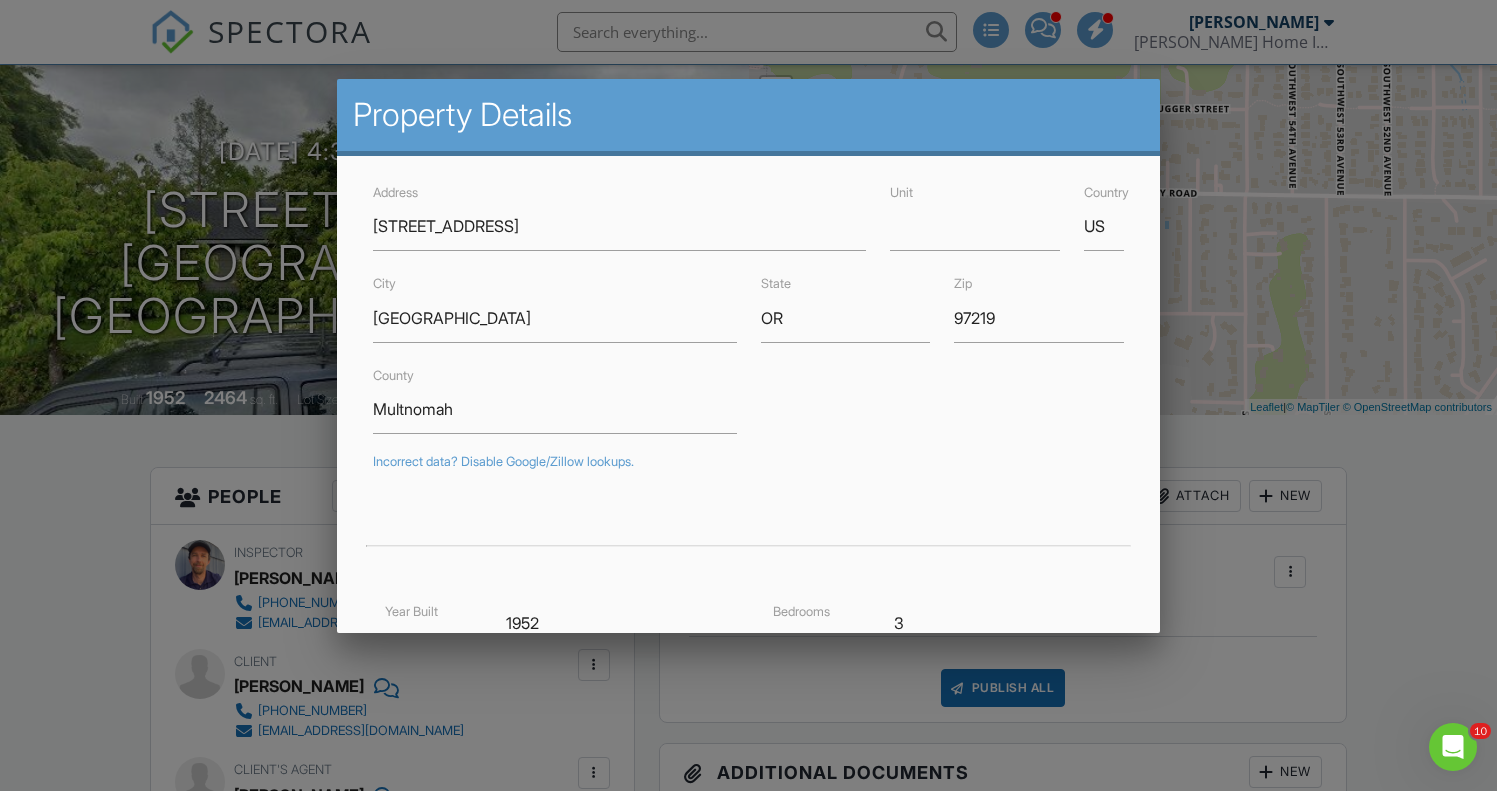 click at bounding box center [748, 394] 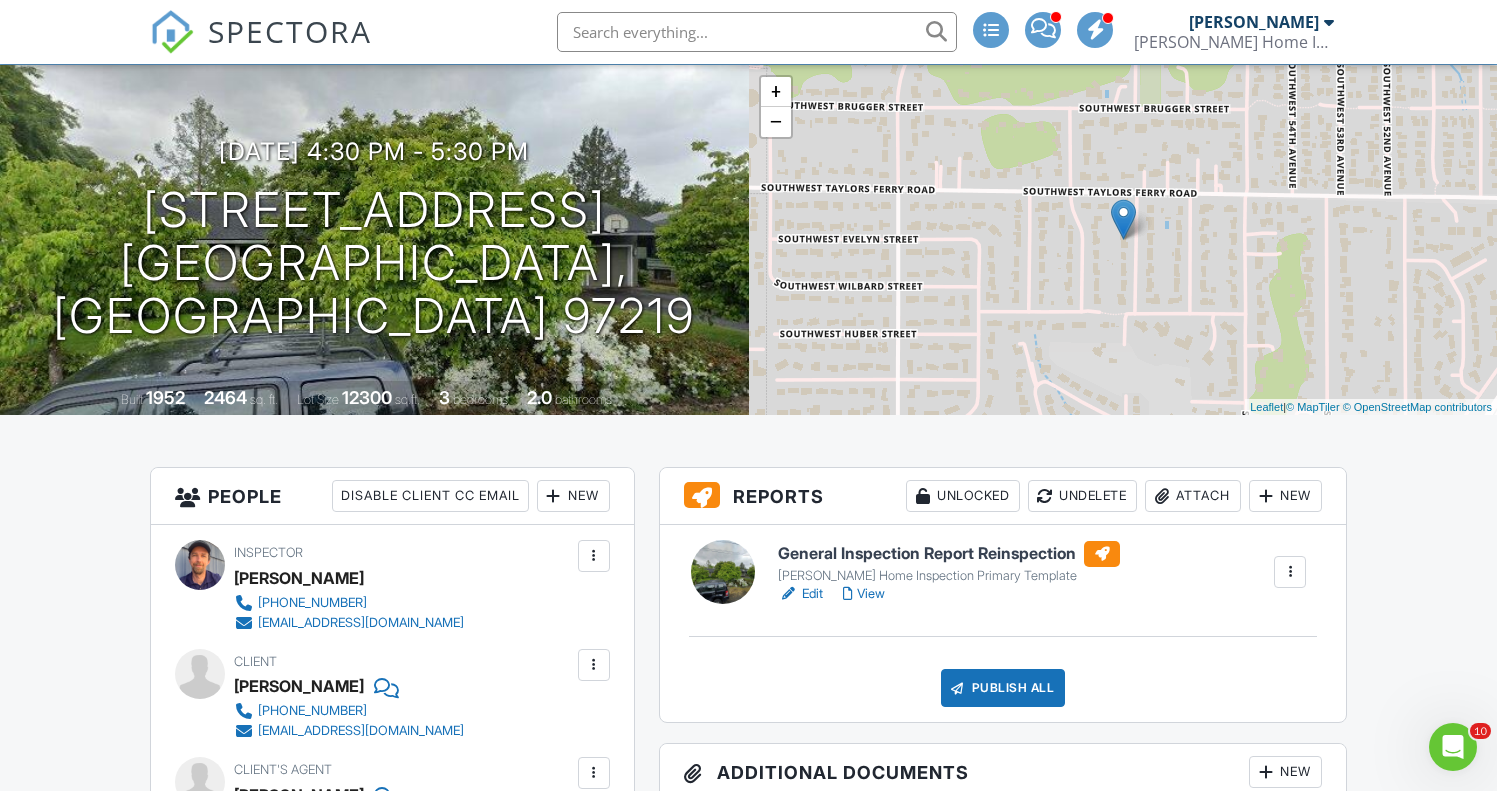 click at bounding box center (757, 32) 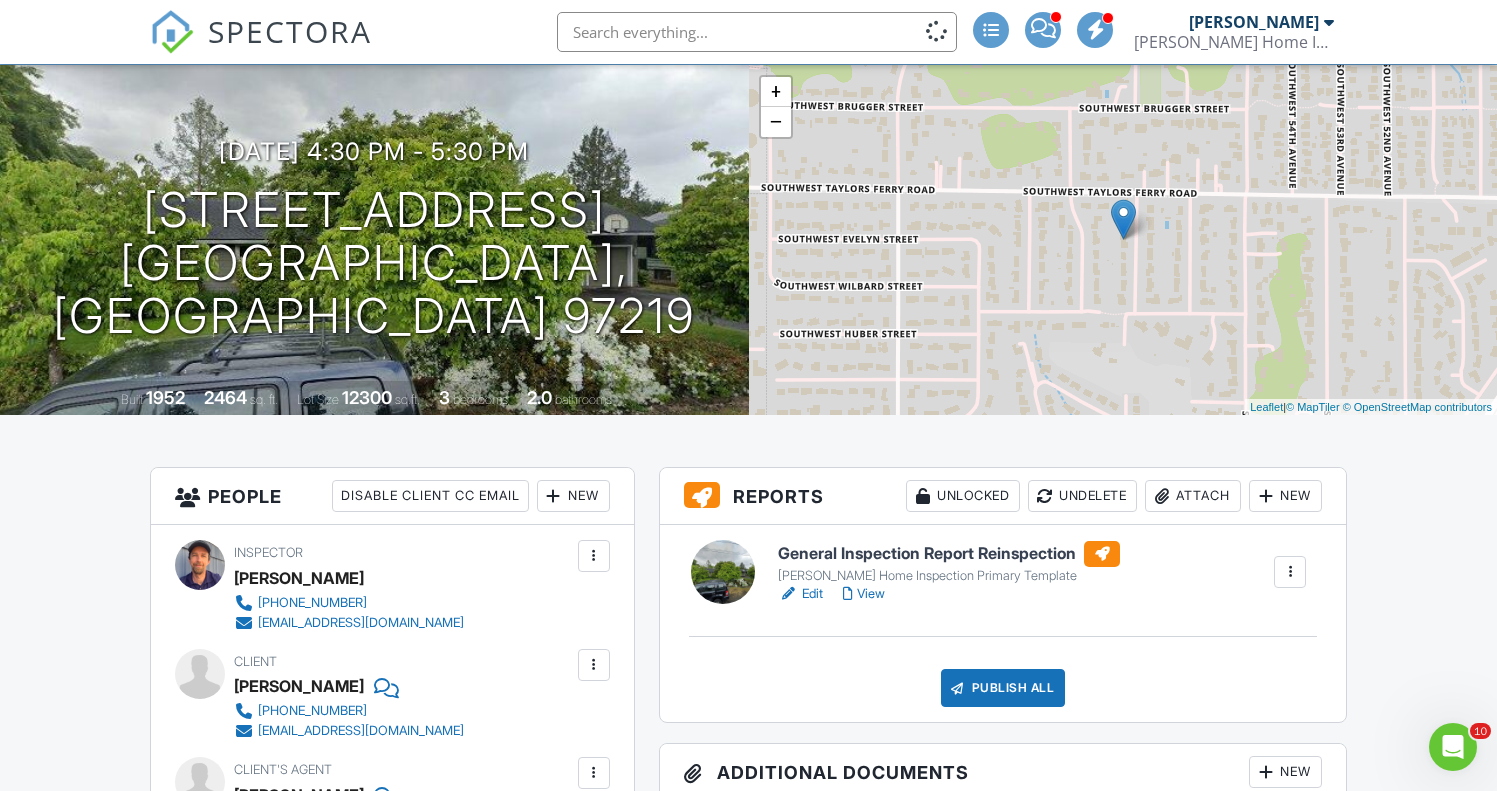 paste on "9843 SW 57th Ave" 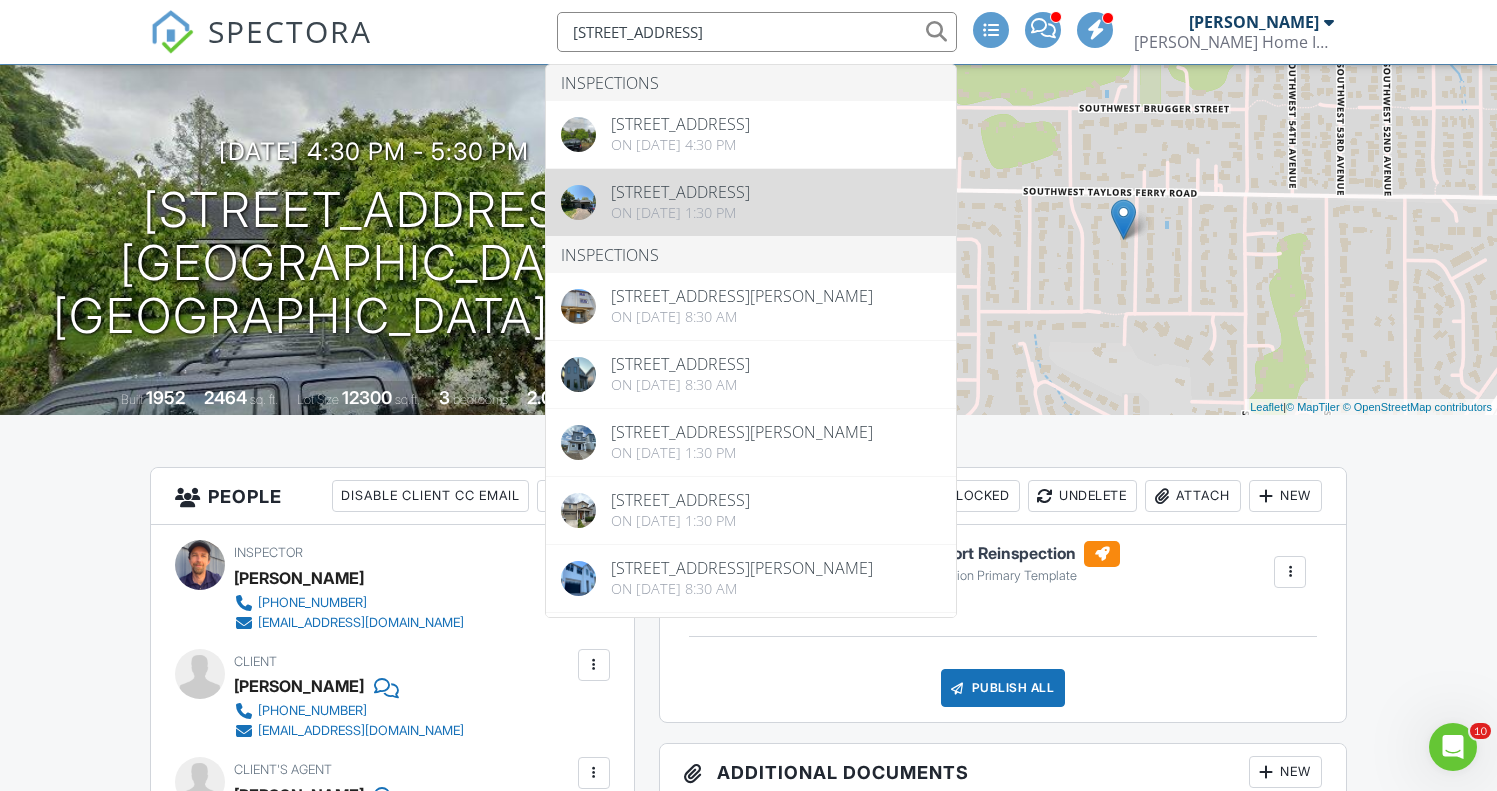 type on "9843 SW 57th Ave" 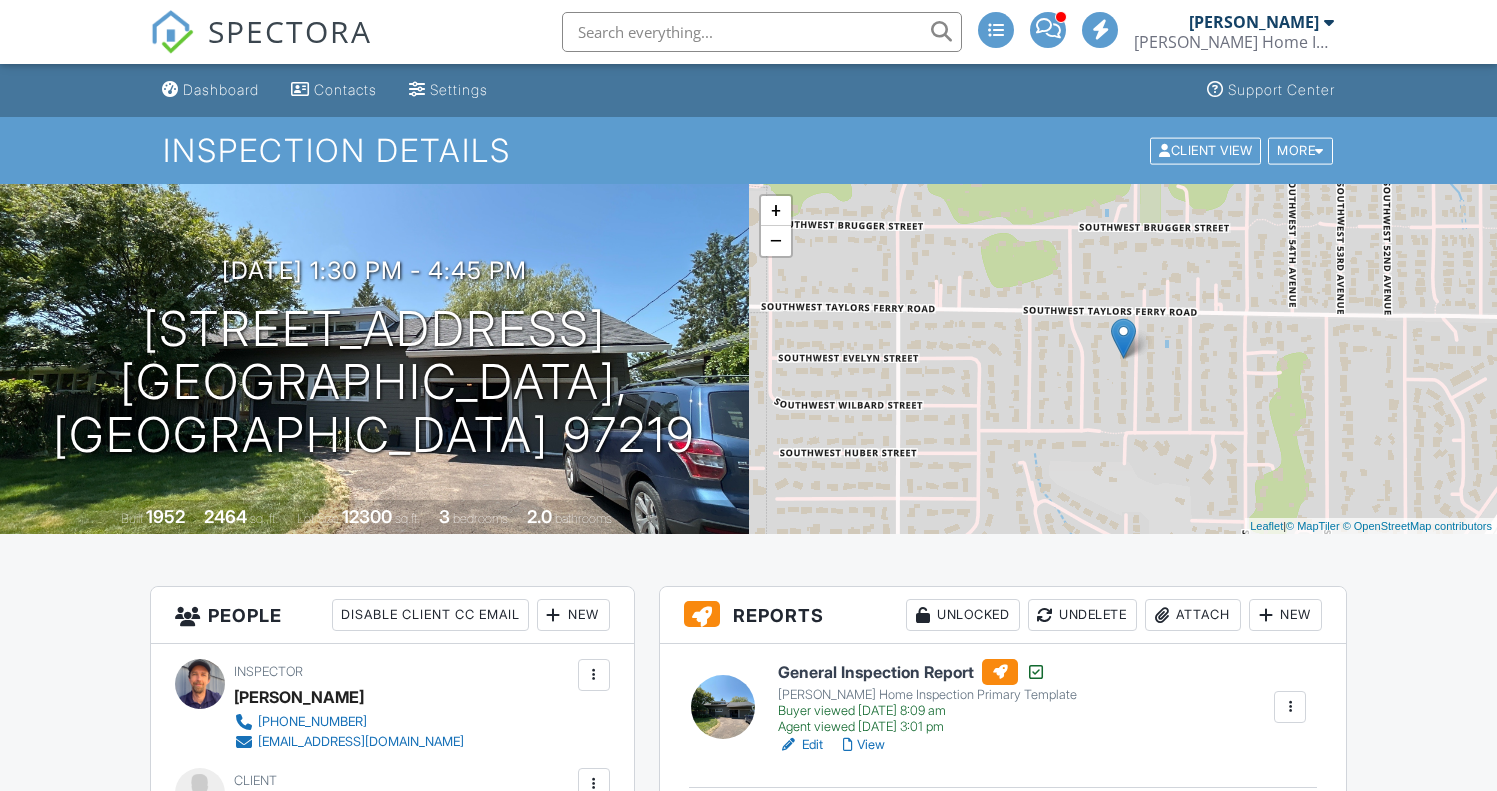 scroll, scrollTop: 0, scrollLeft: 0, axis: both 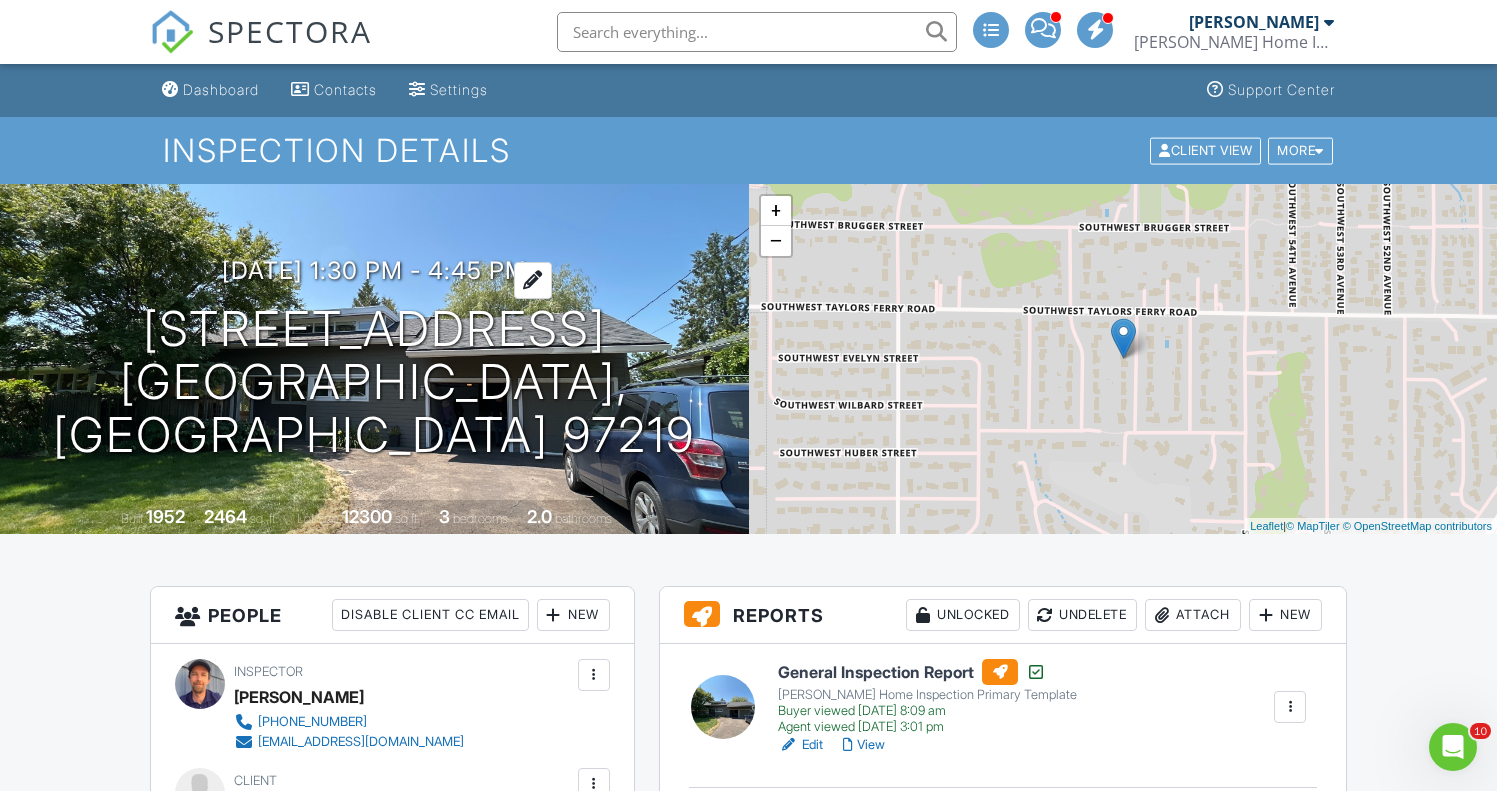 drag, startPoint x: 485, startPoint y: 241, endPoint x: 543, endPoint y: 288, distance: 74.65253 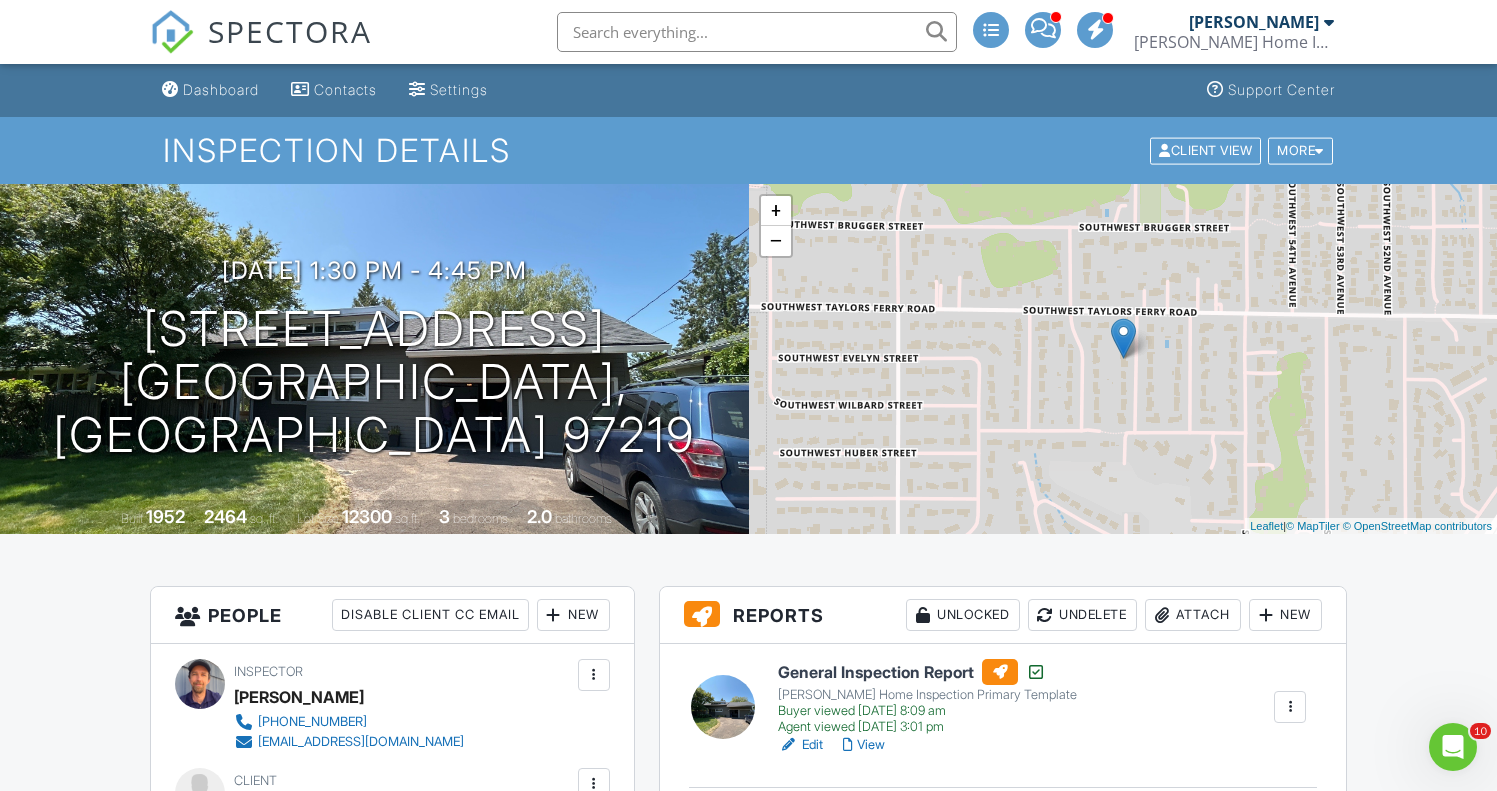 click on "General Inspection Report" at bounding box center (927, 672) 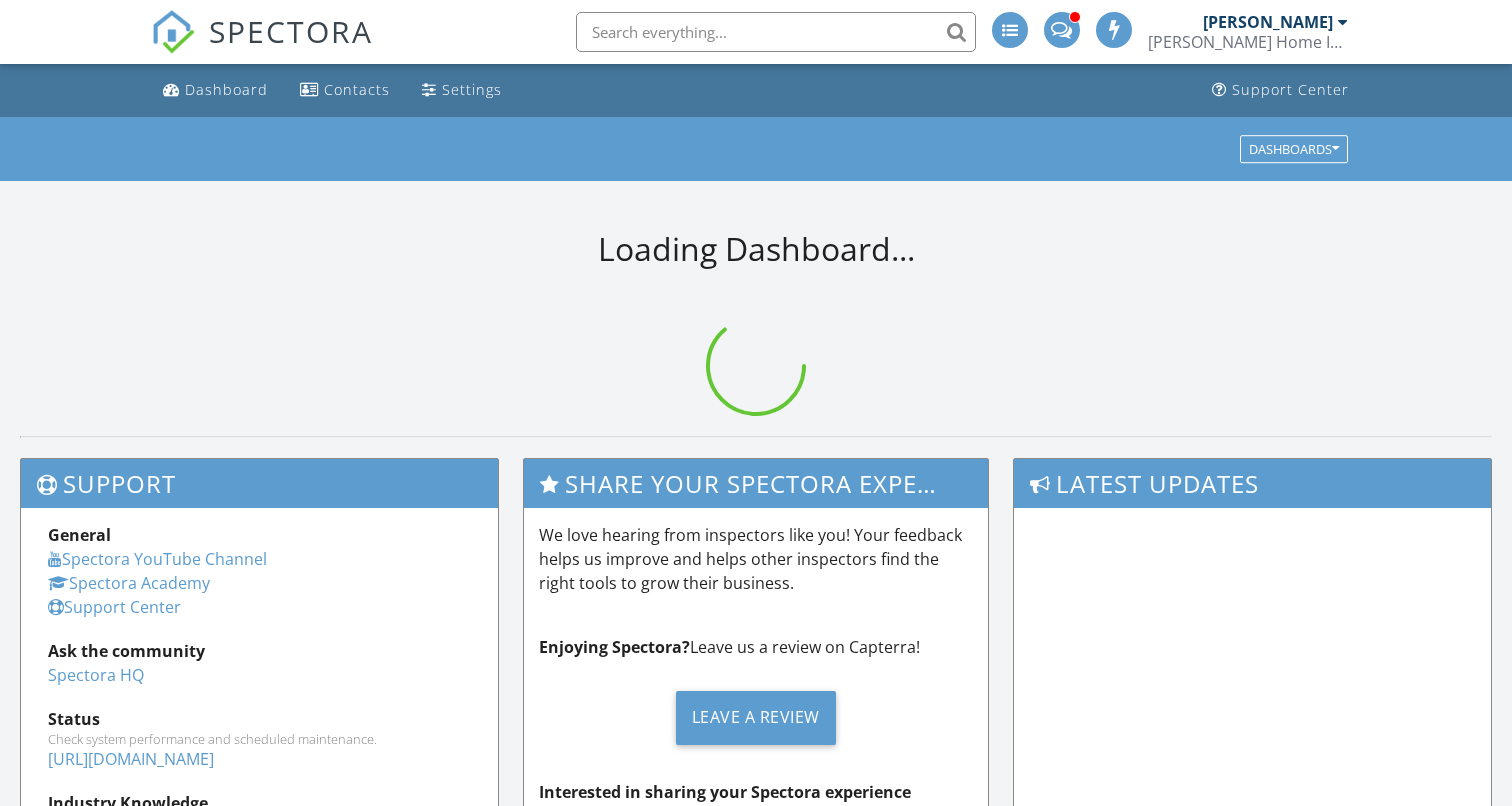 scroll, scrollTop: 0, scrollLeft: 0, axis: both 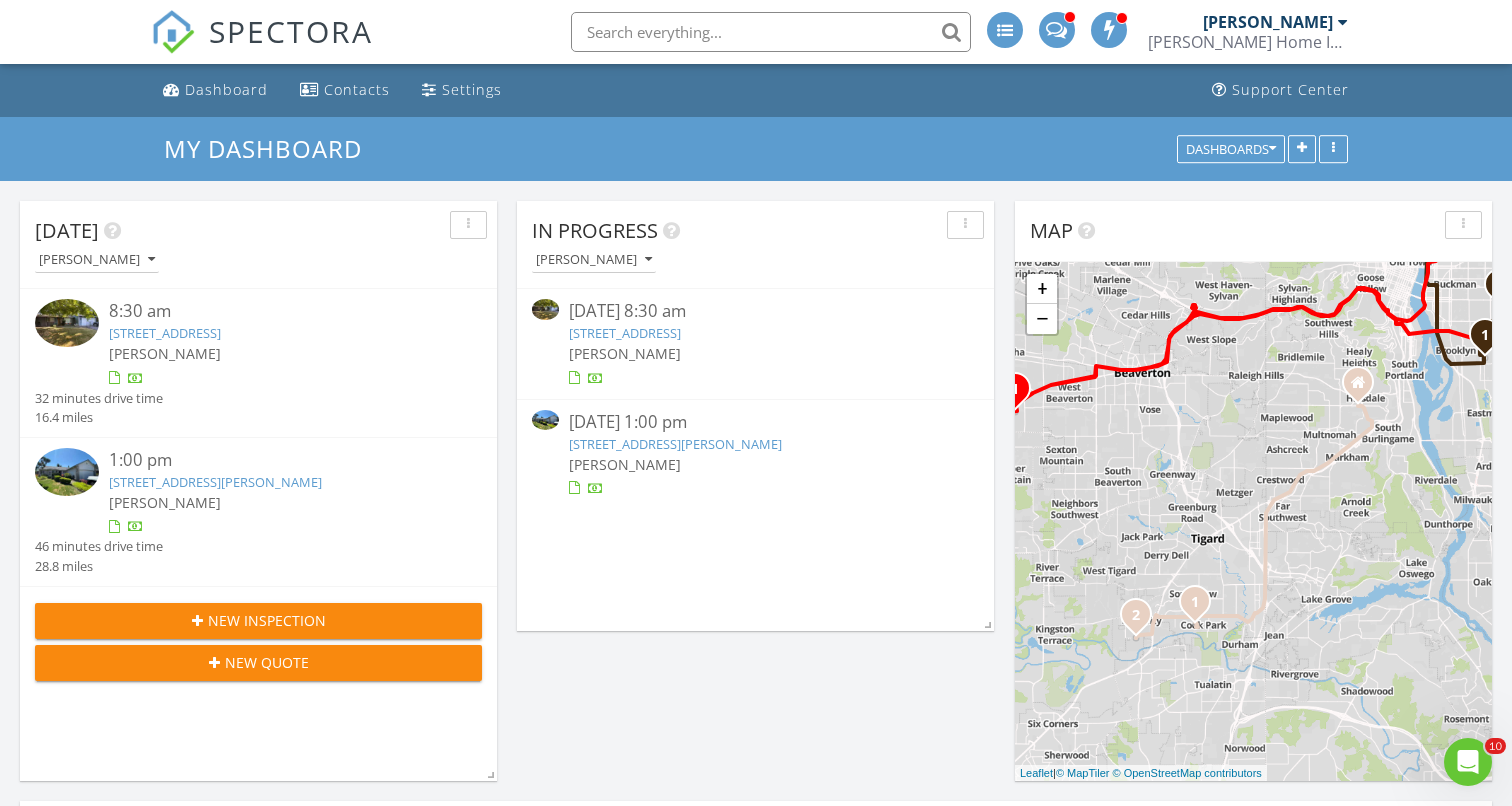click on "18385 SW Deloris Ln, Beaverton, OR 97007" at bounding box center [625, 333] 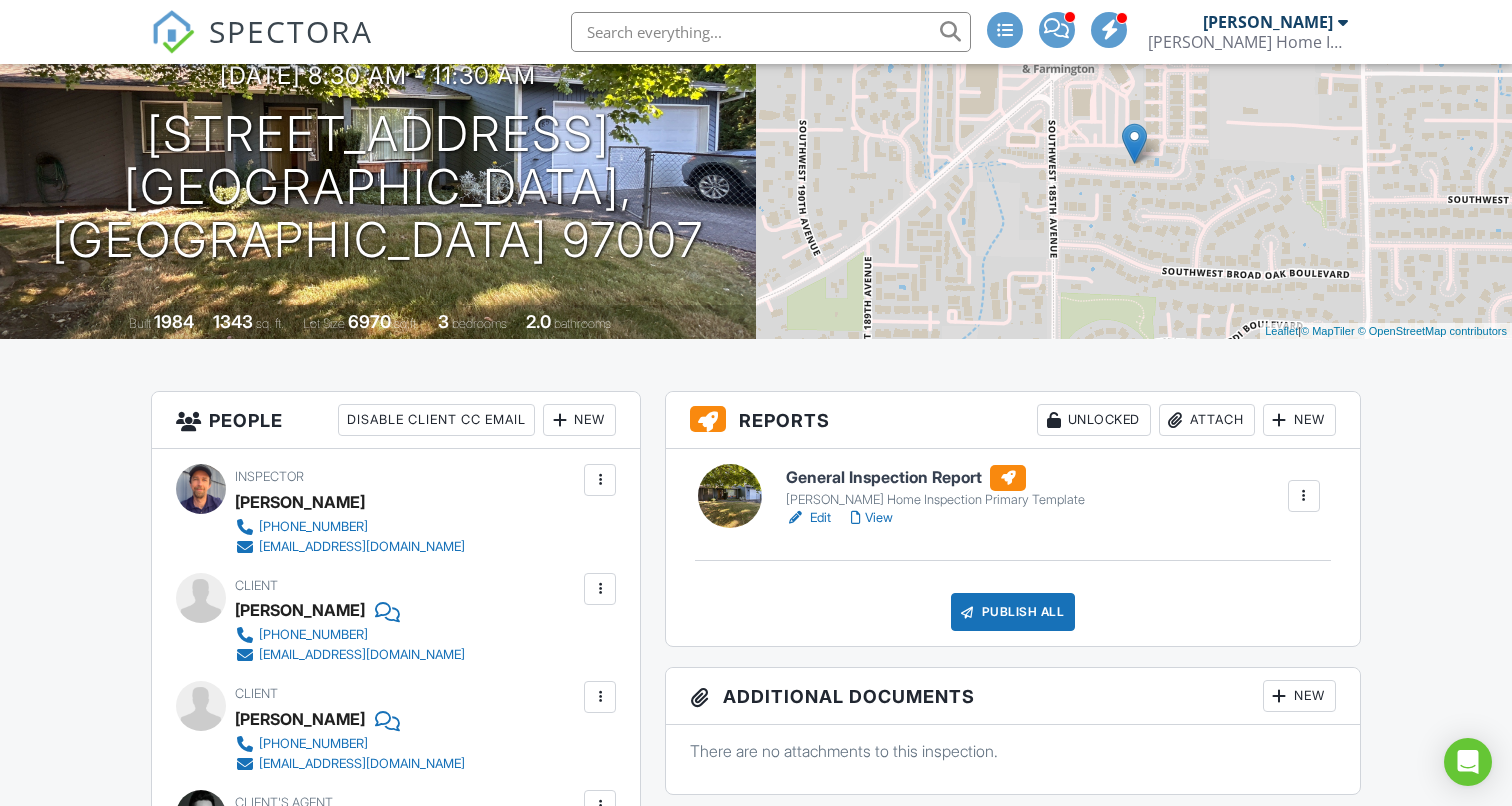scroll, scrollTop: 222, scrollLeft: 0, axis: vertical 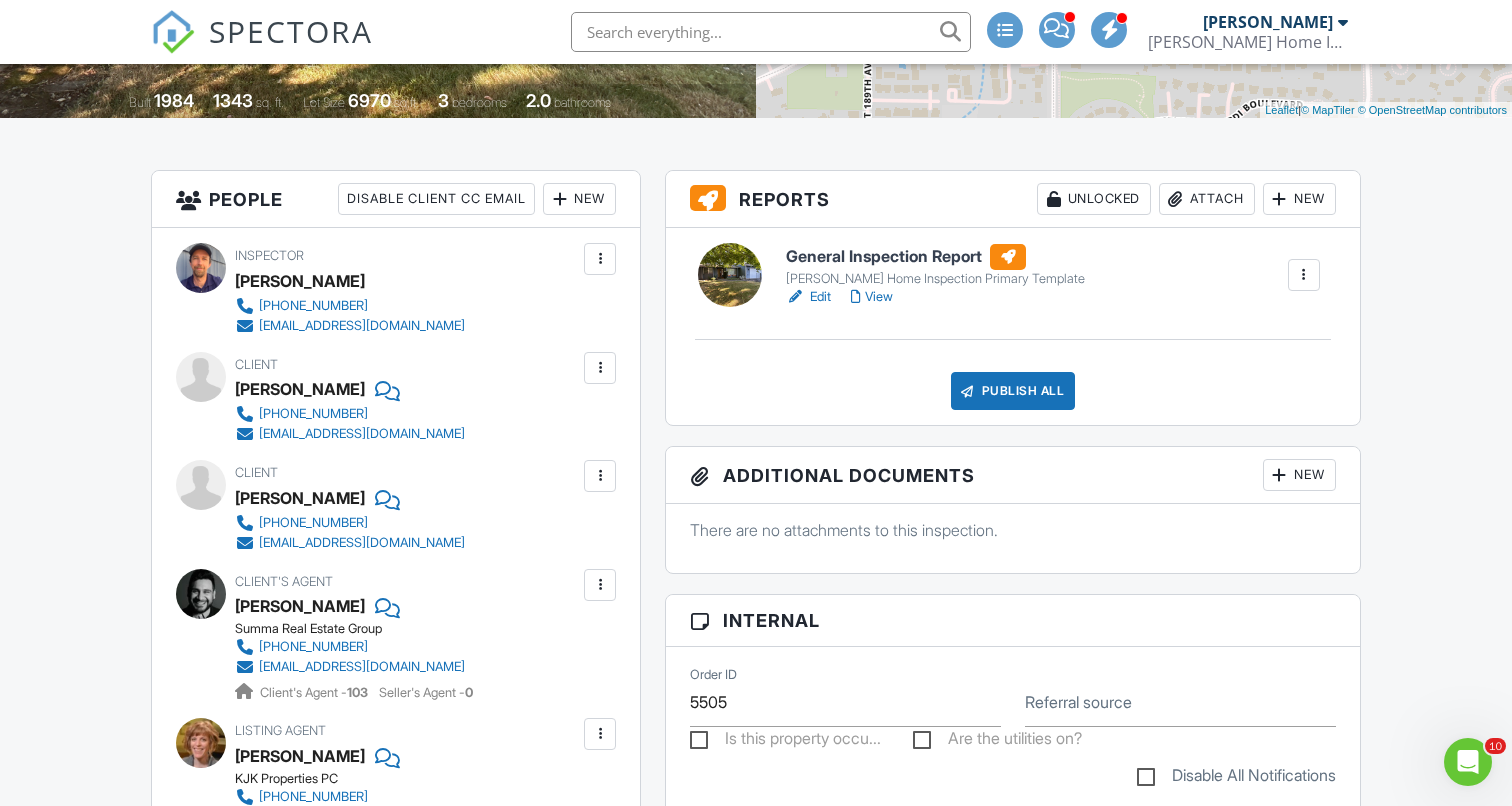 click on "General Inspection Report" at bounding box center [935, 257] 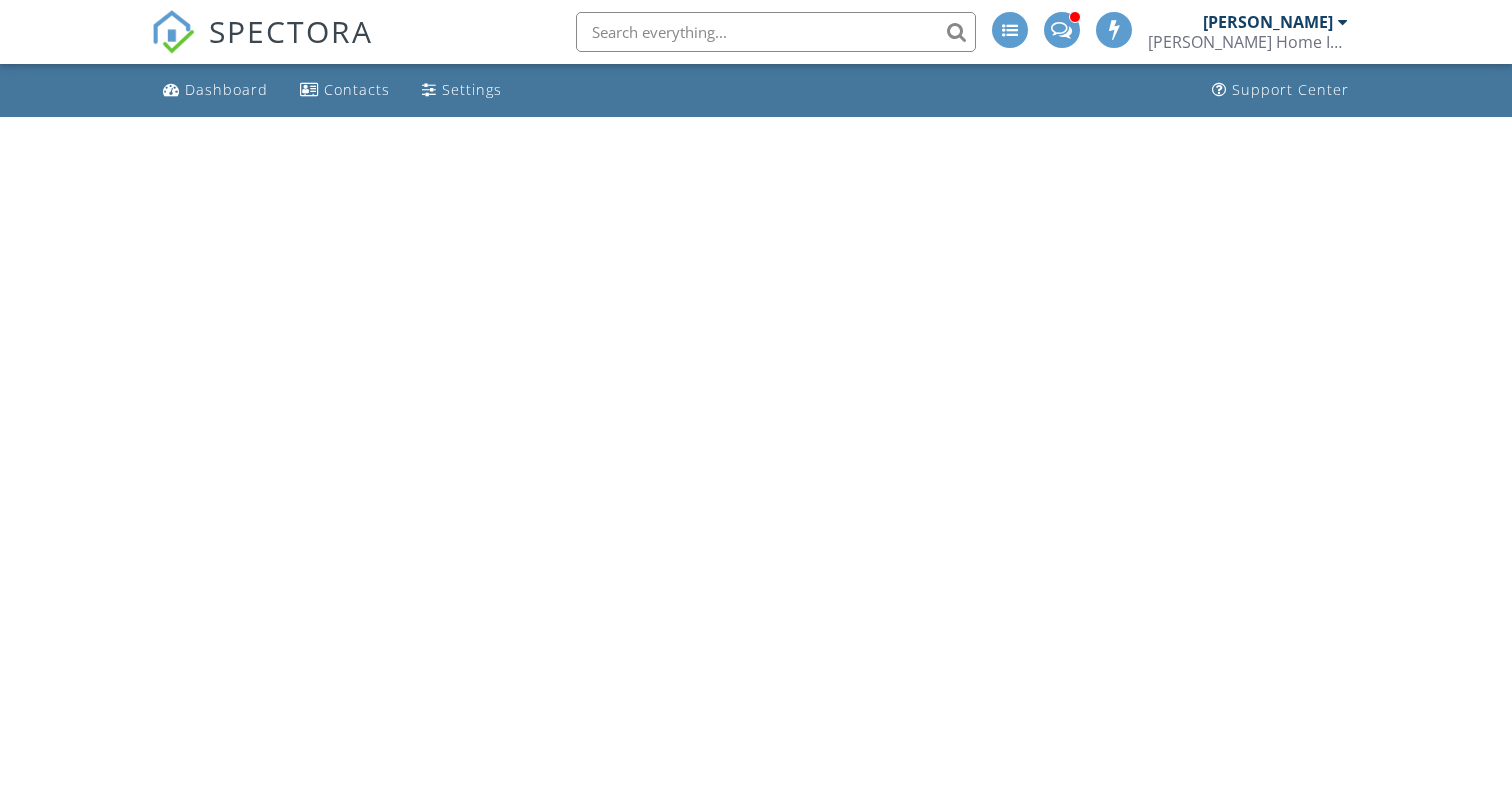 scroll, scrollTop: 0, scrollLeft: 0, axis: both 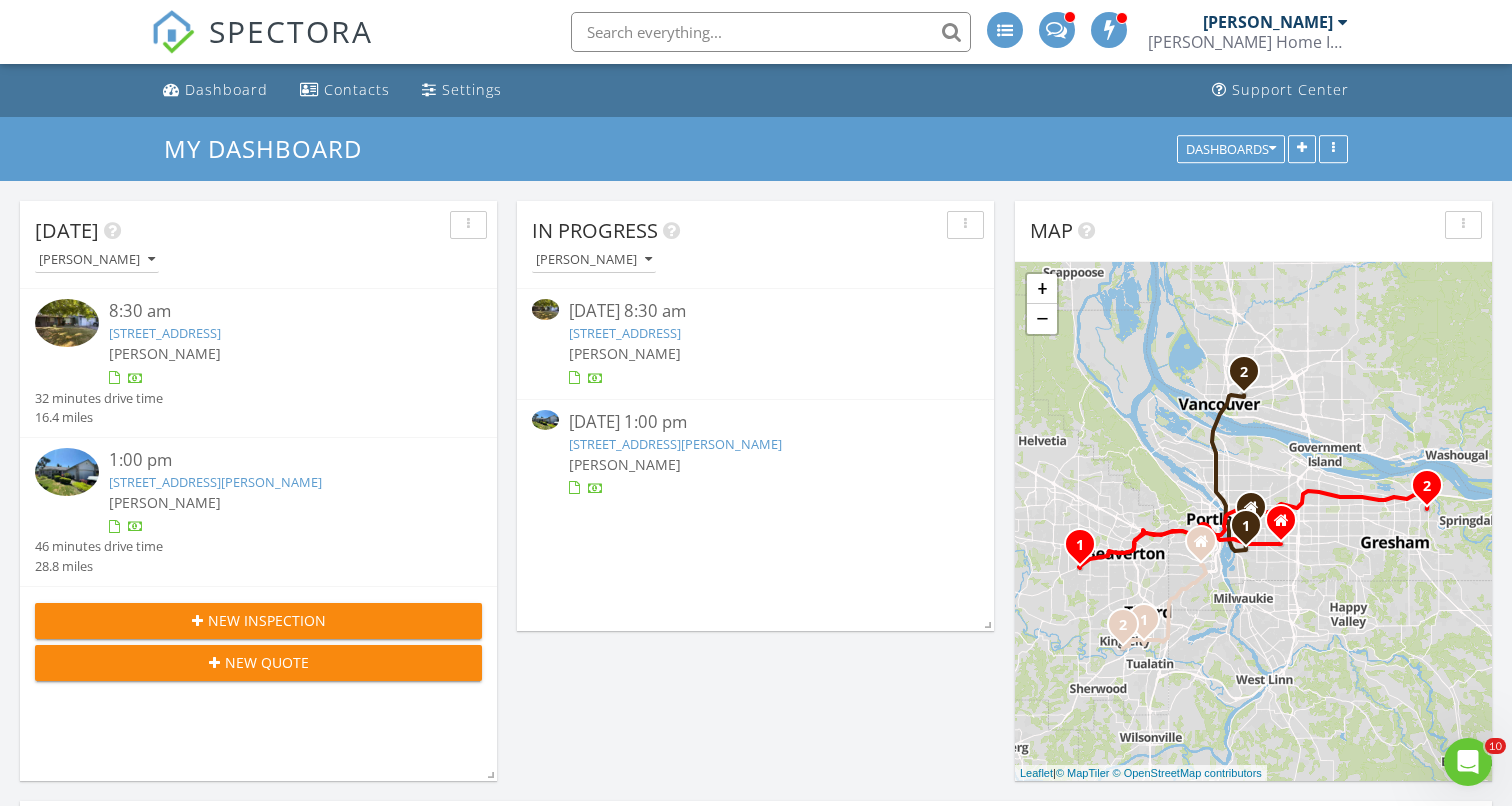 click on "[STREET_ADDRESS][PERSON_NAME]" at bounding box center [675, 444] 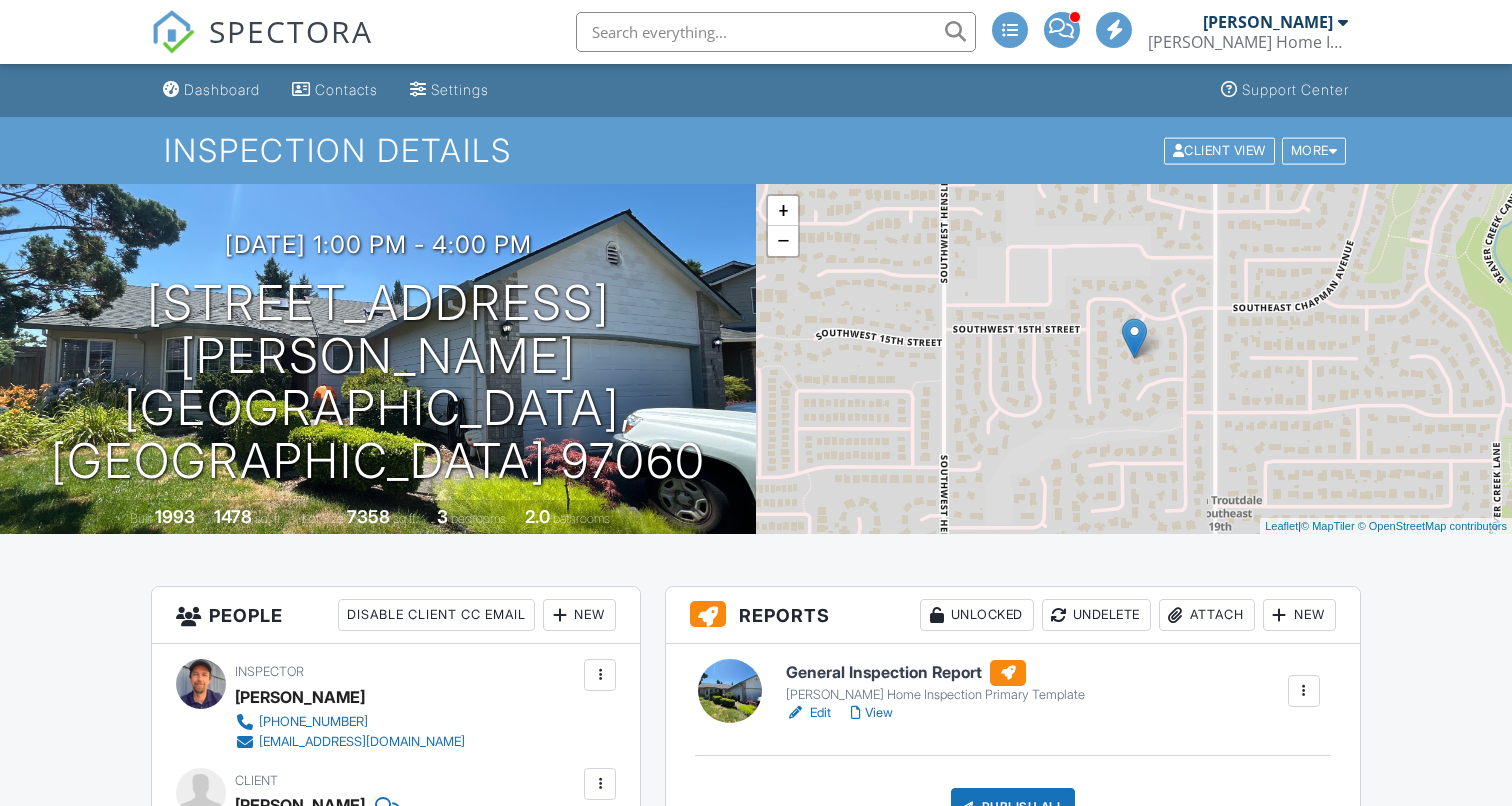 scroll, scrollTop: 15, scrollLeft: 0, axis: vertical 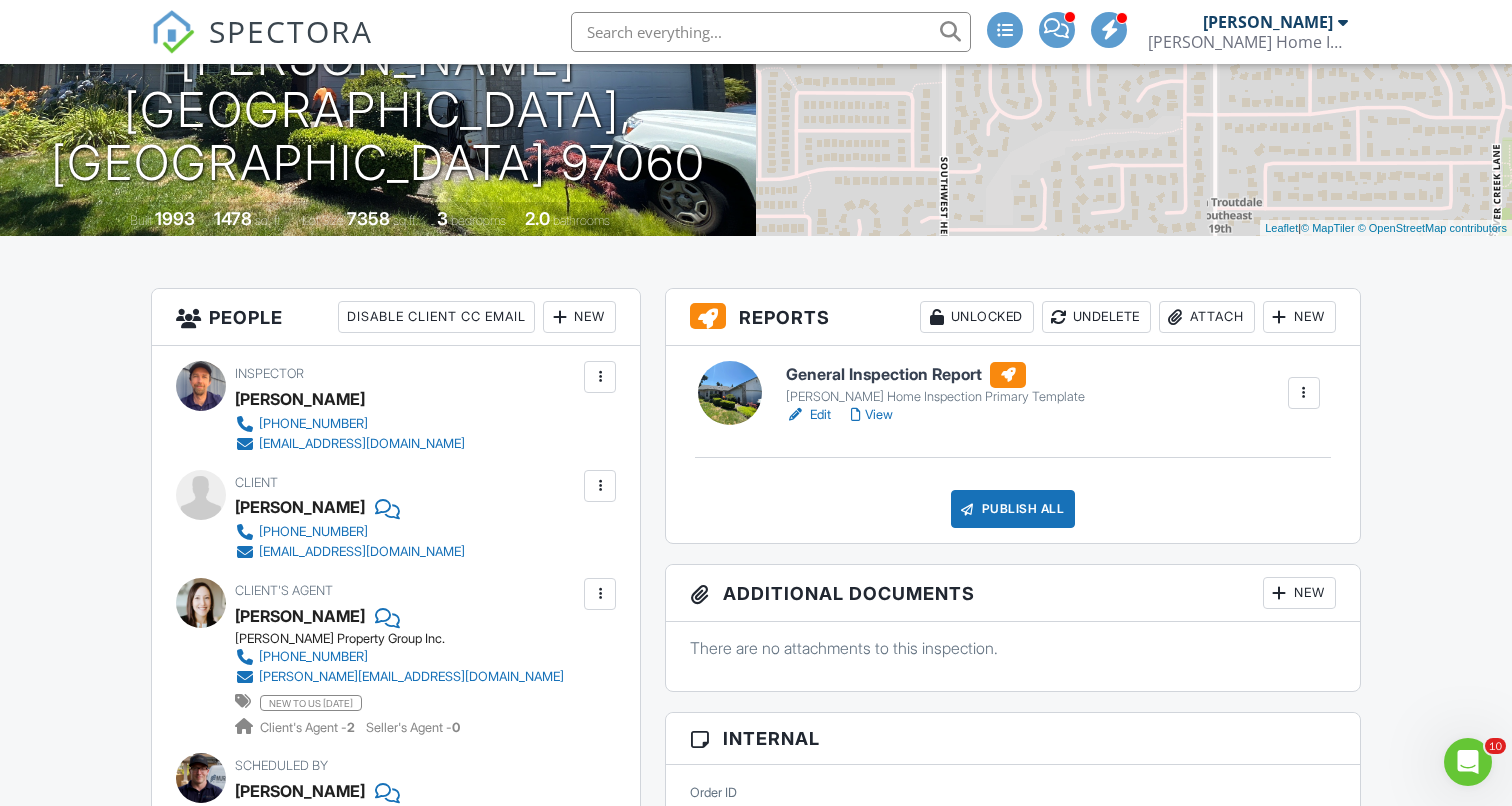click on "General Inspection Report" at bounding box center [935, 375] 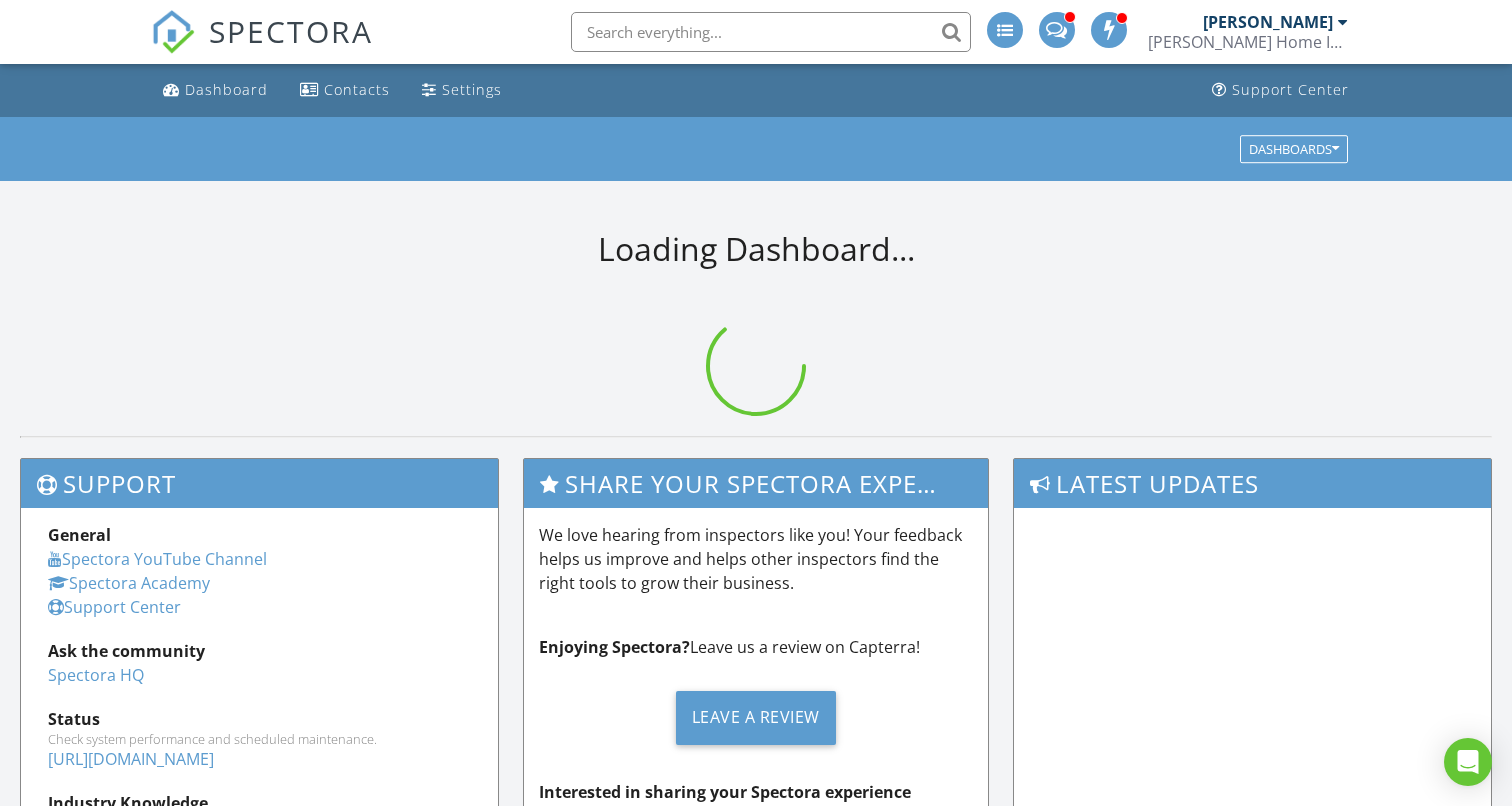 scroll, scrollTop: 0, scrollLeft: 0, axis: both 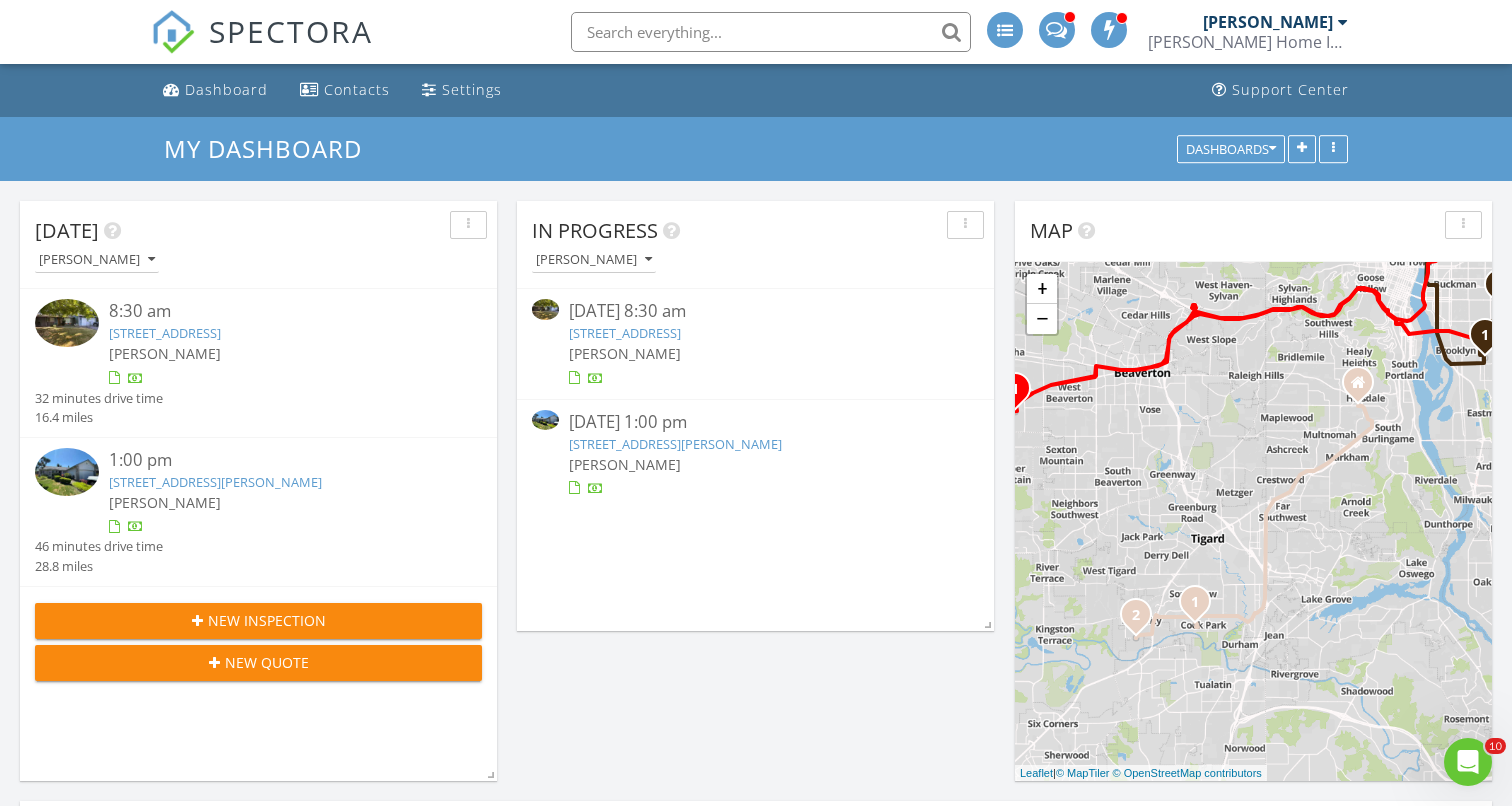 click on "[STREET_ADDRESS]" at bounding box center (625, 333) 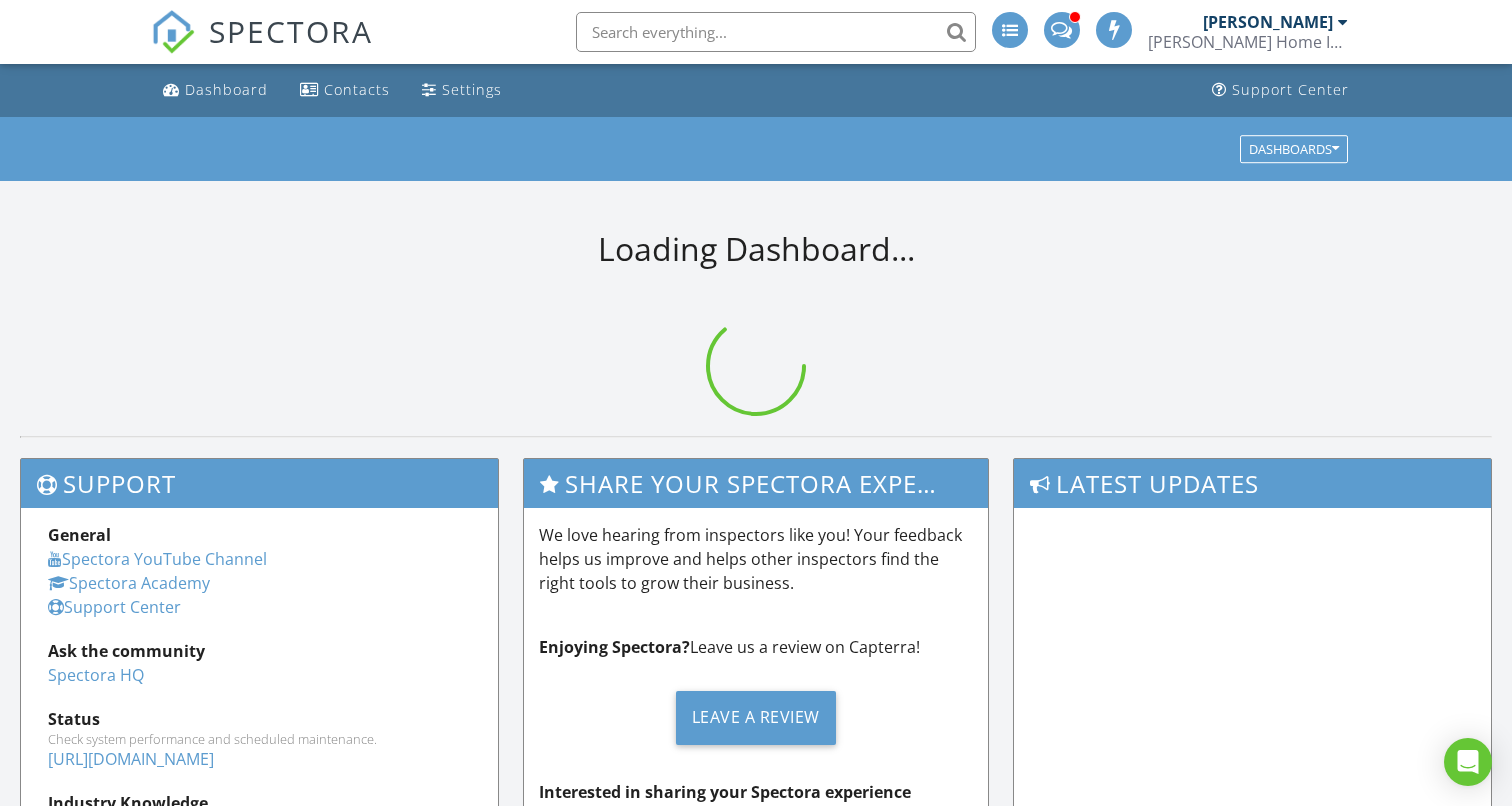 scroll, scrollTop: 0, scrollLeft: 0, axis: both 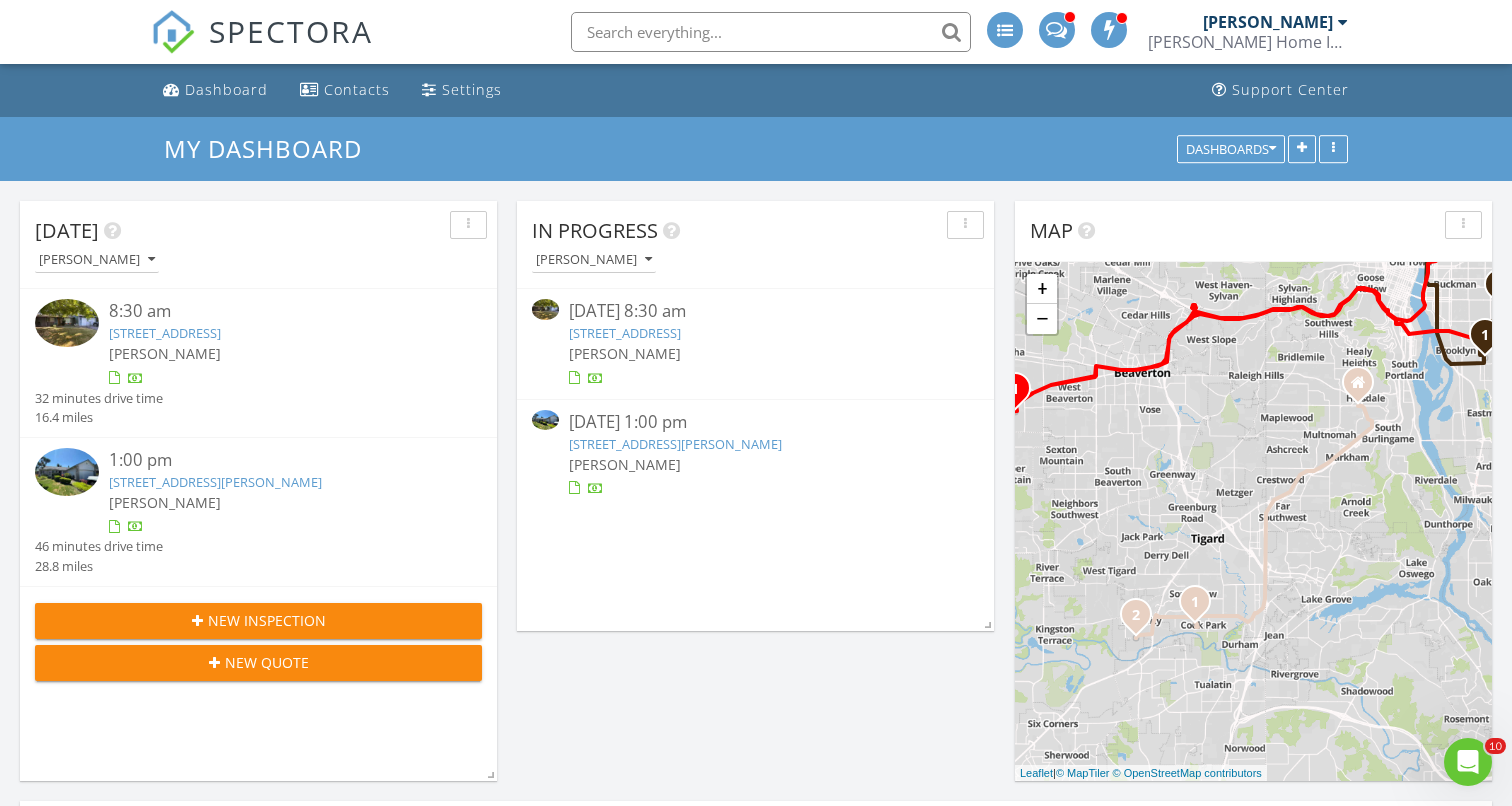click on "18385 SW Deloris Ln, Beaverton, OR 97007" at bounding box center [625, 333] 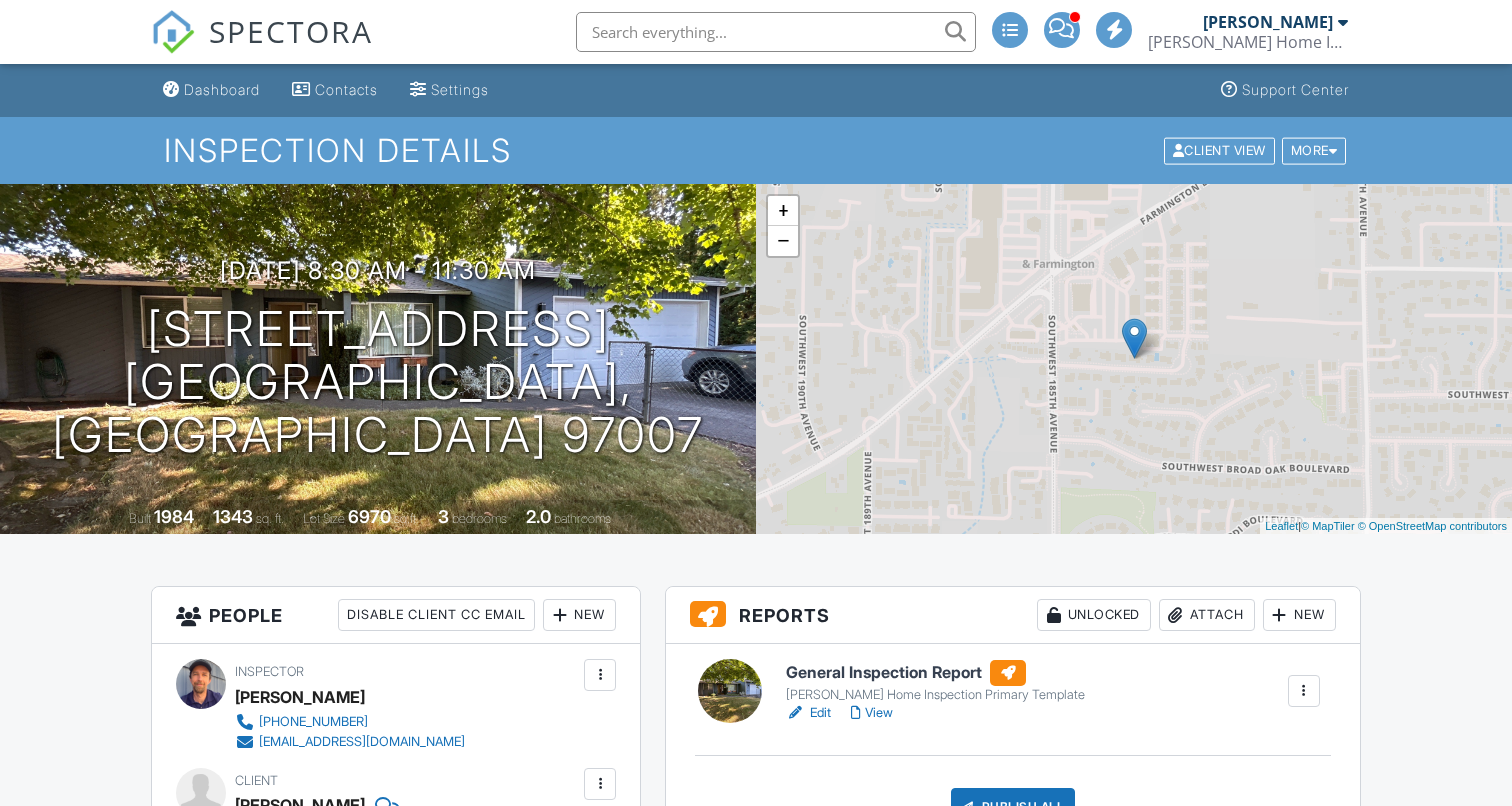 scroll, scrollTop: 0, scrollLeft: 0, axis: both 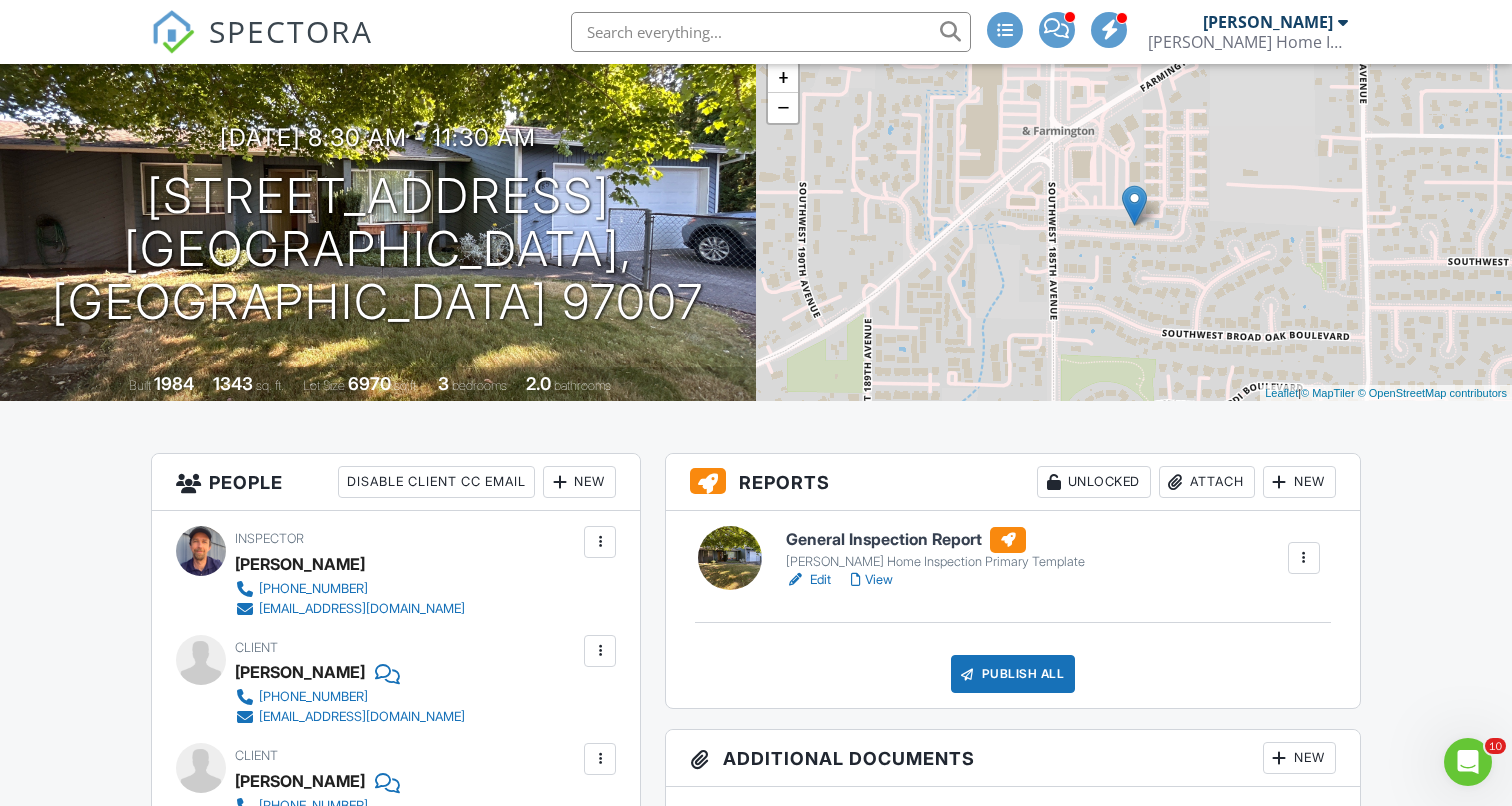 click on "General Inspection Report" at bounding box center (935, 540) 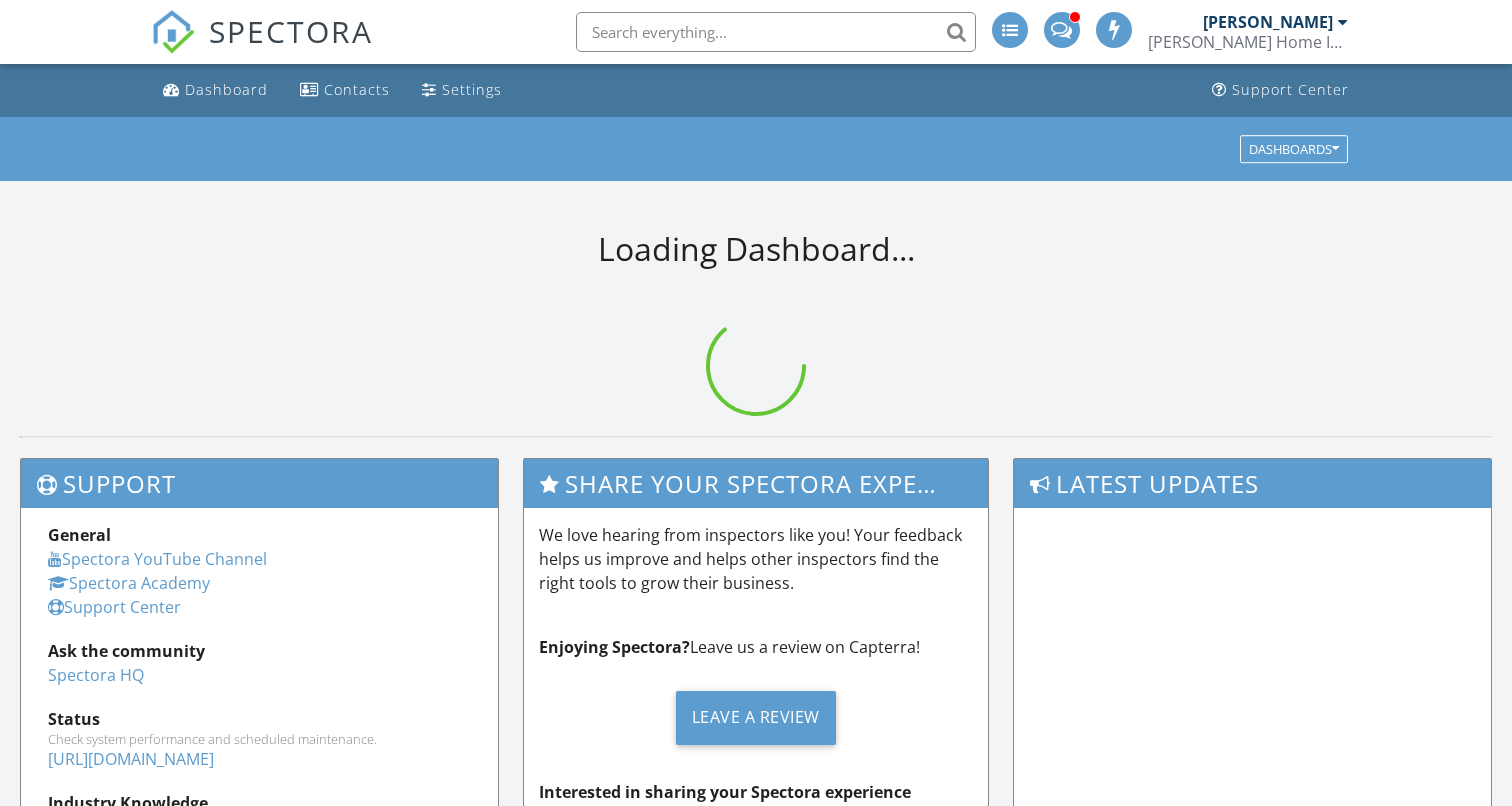 scroll, scrollTop: 0, scrollLeft: 0, axis: both 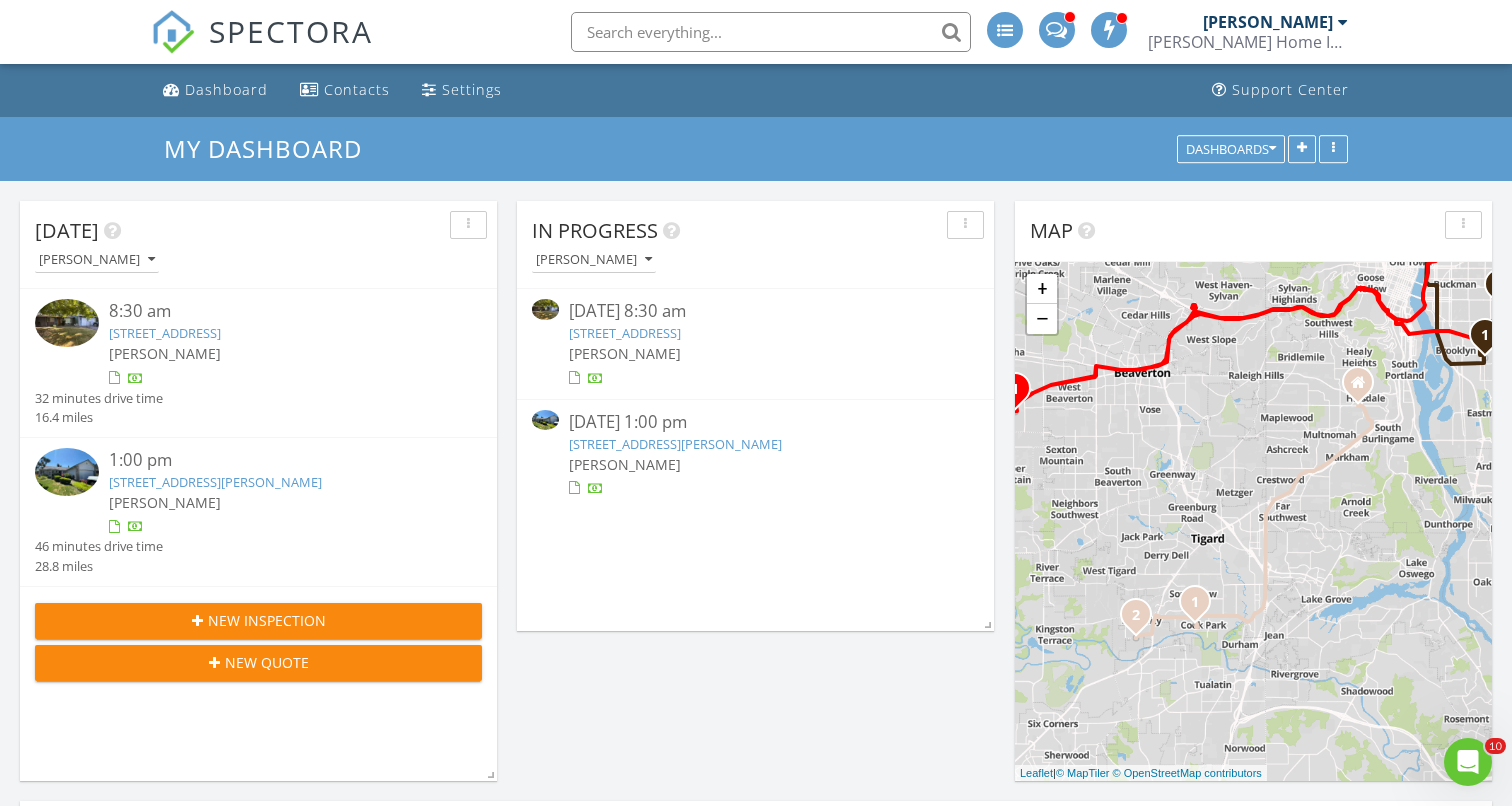 click on "18385 SW Deloris Ln, Beaverton, OR 97007" at bounding box center (625, 333) 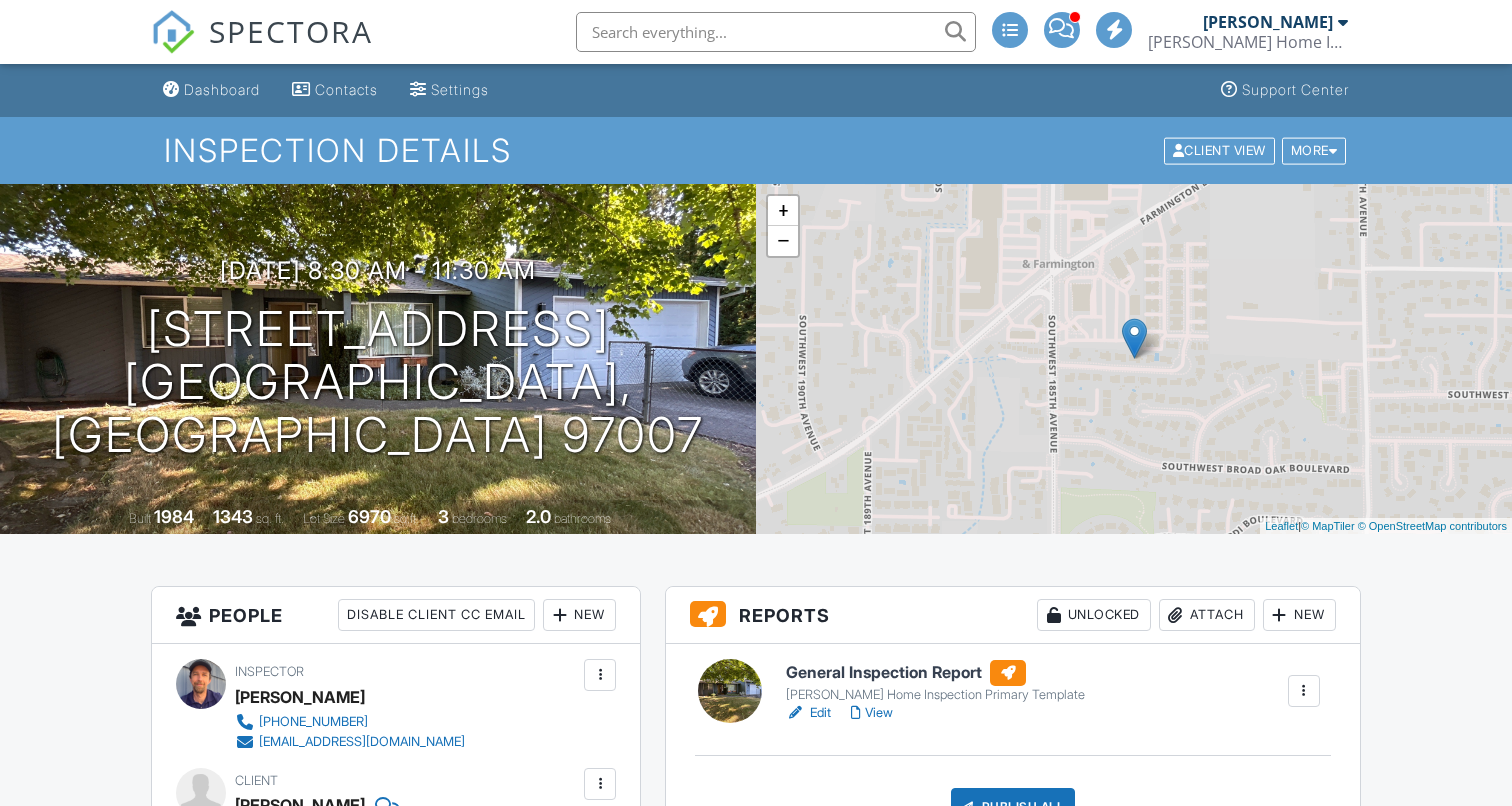 scroll, scrollTop: 0, scrollLeft: 0, axis: both 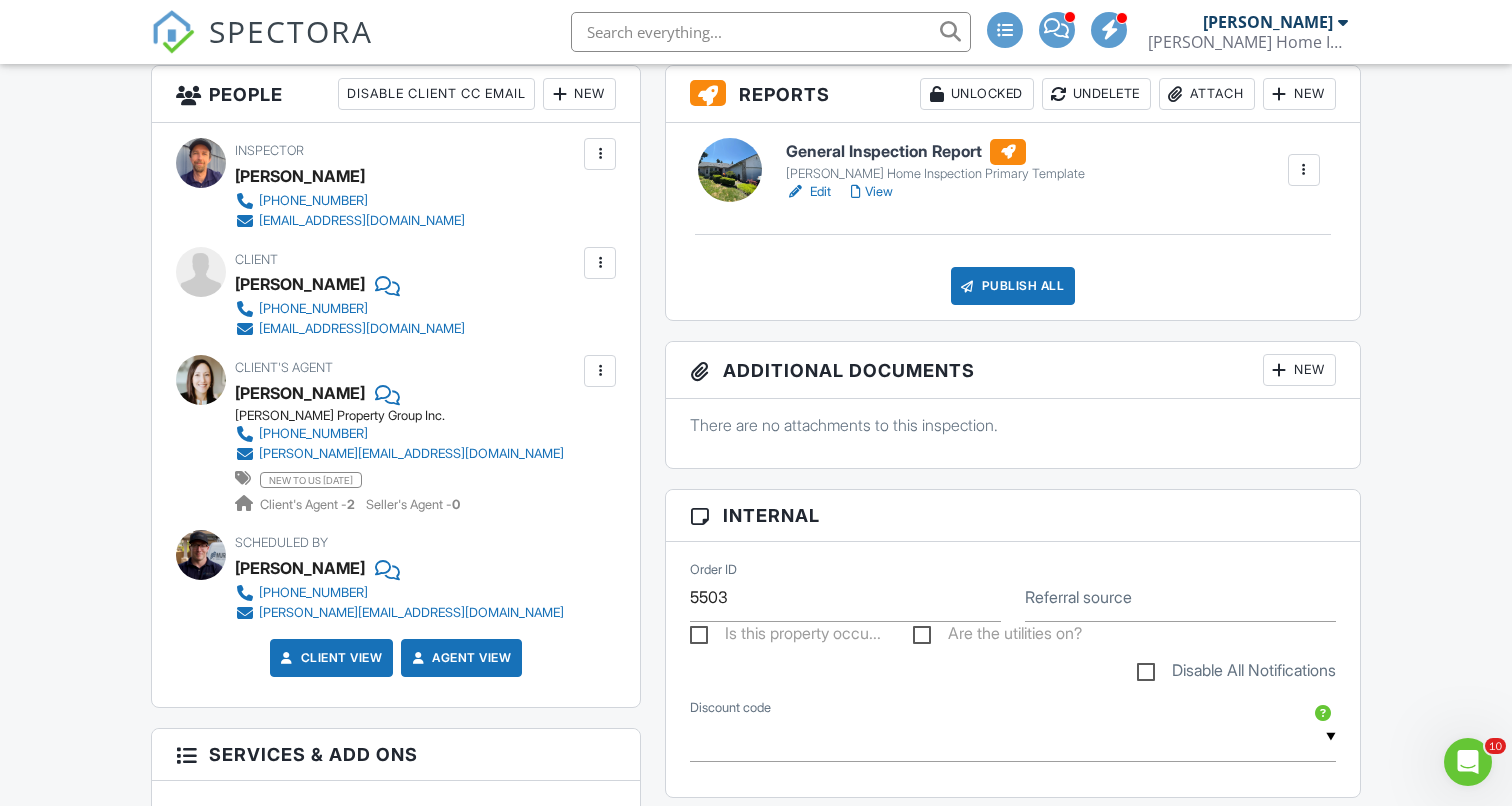 click on "General Inspection Report" at bounding box center [935, 152] 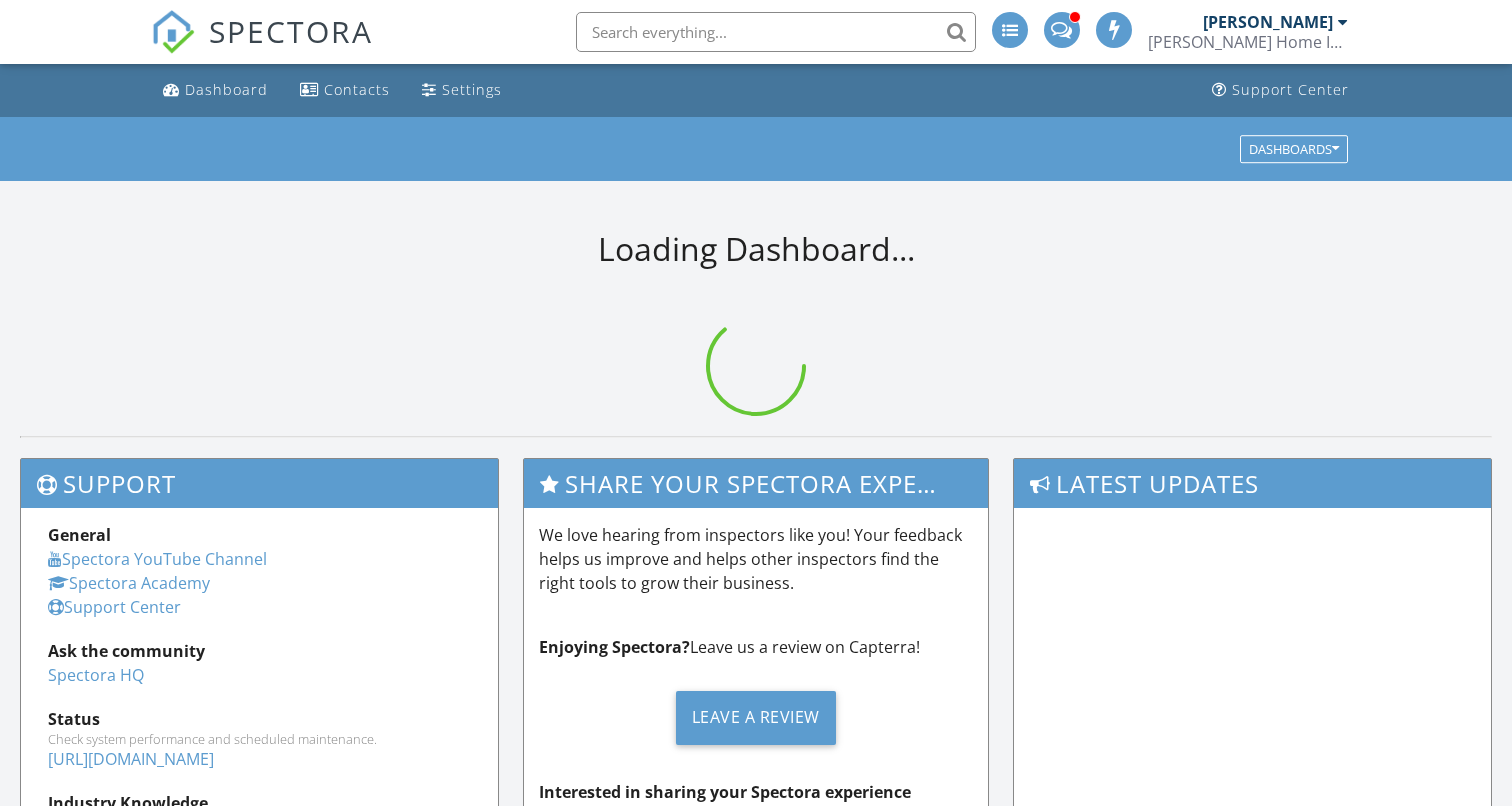 scroll, scrollTop: 0, scrollLeft: 0, axis: both 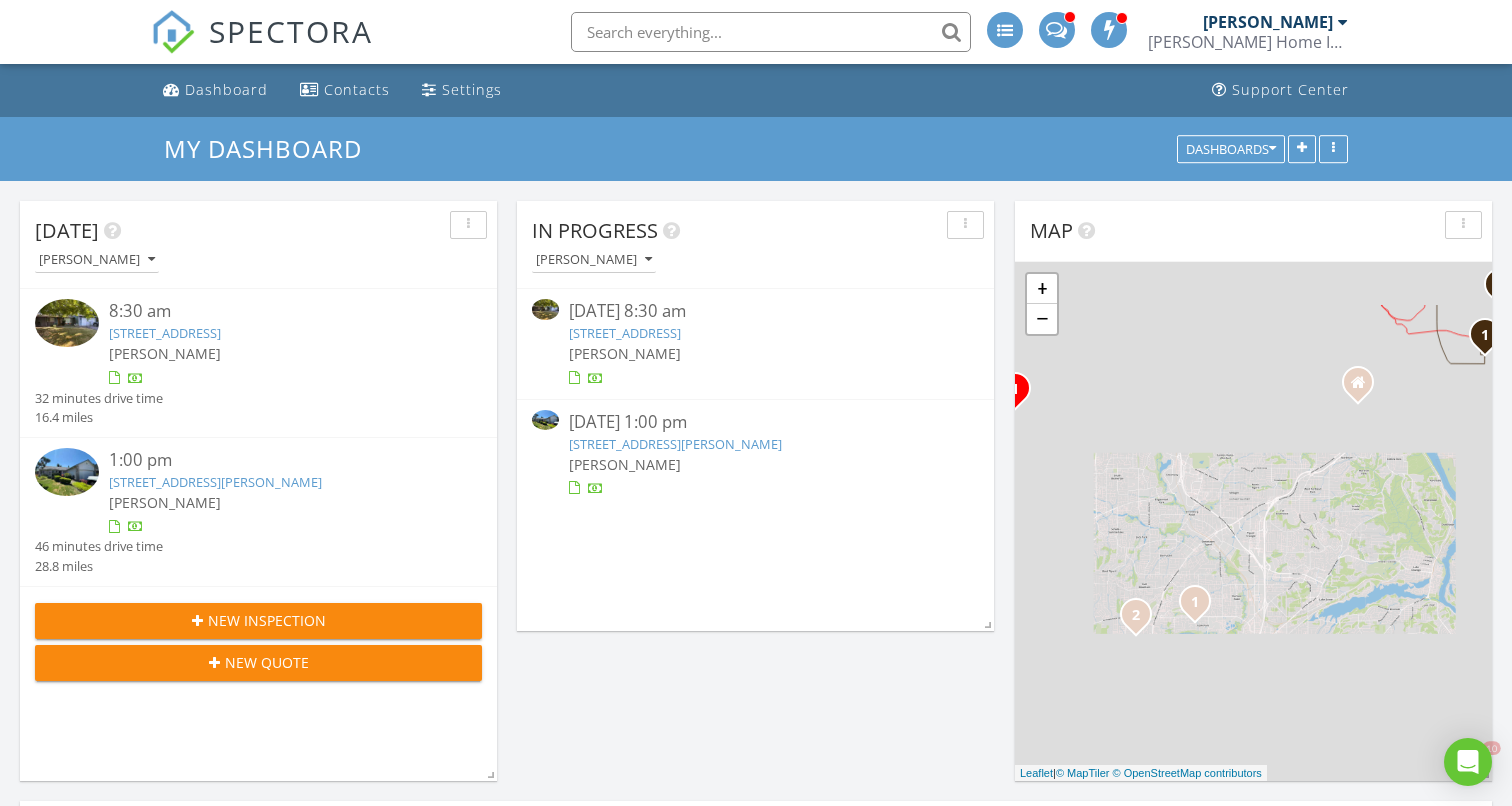 click on "[STREET_ADDRESS]" at bounding box center (625, 333) 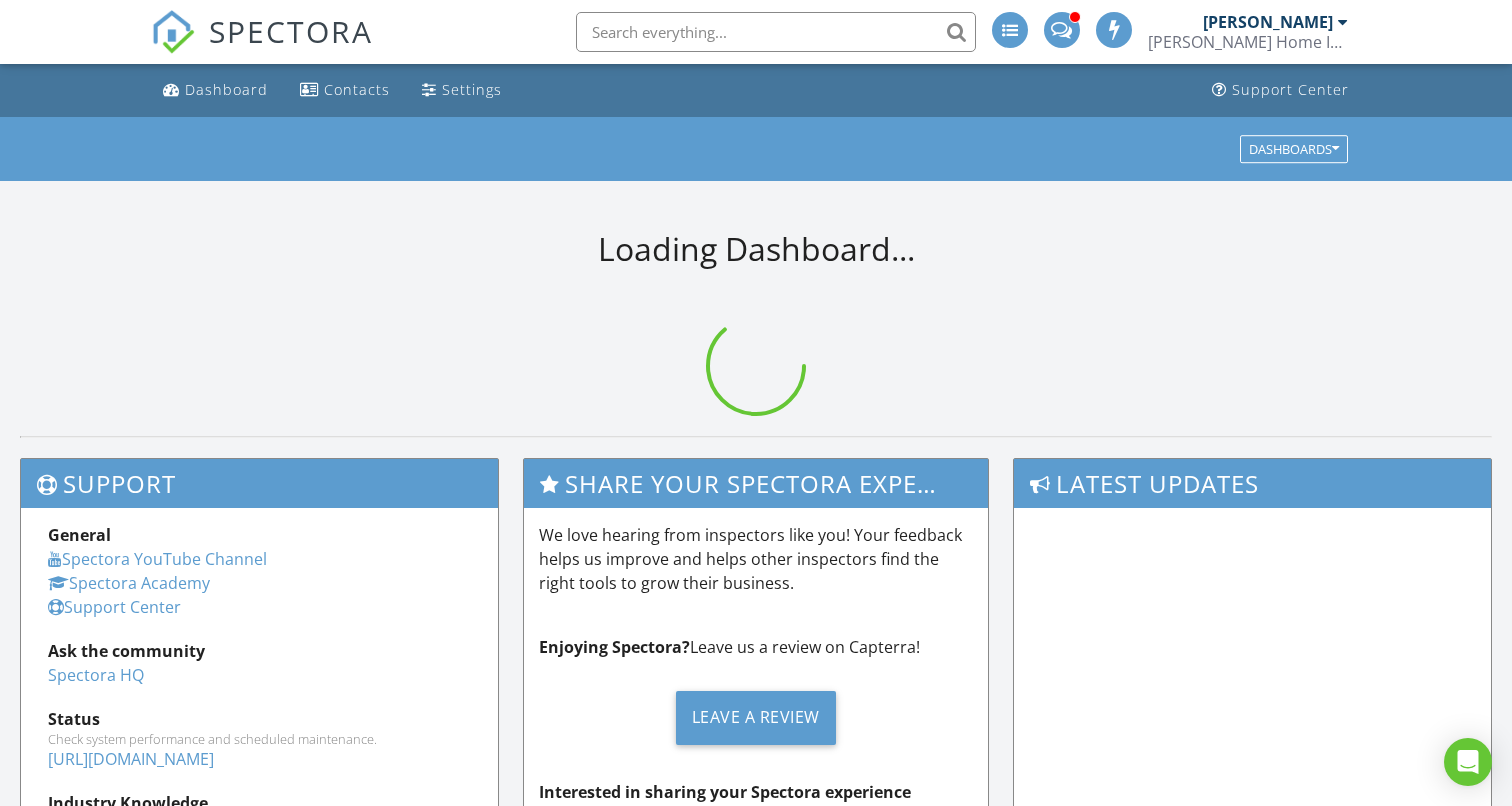 scroll, scrollTop: 0, scrollLeft: 0, axis: both 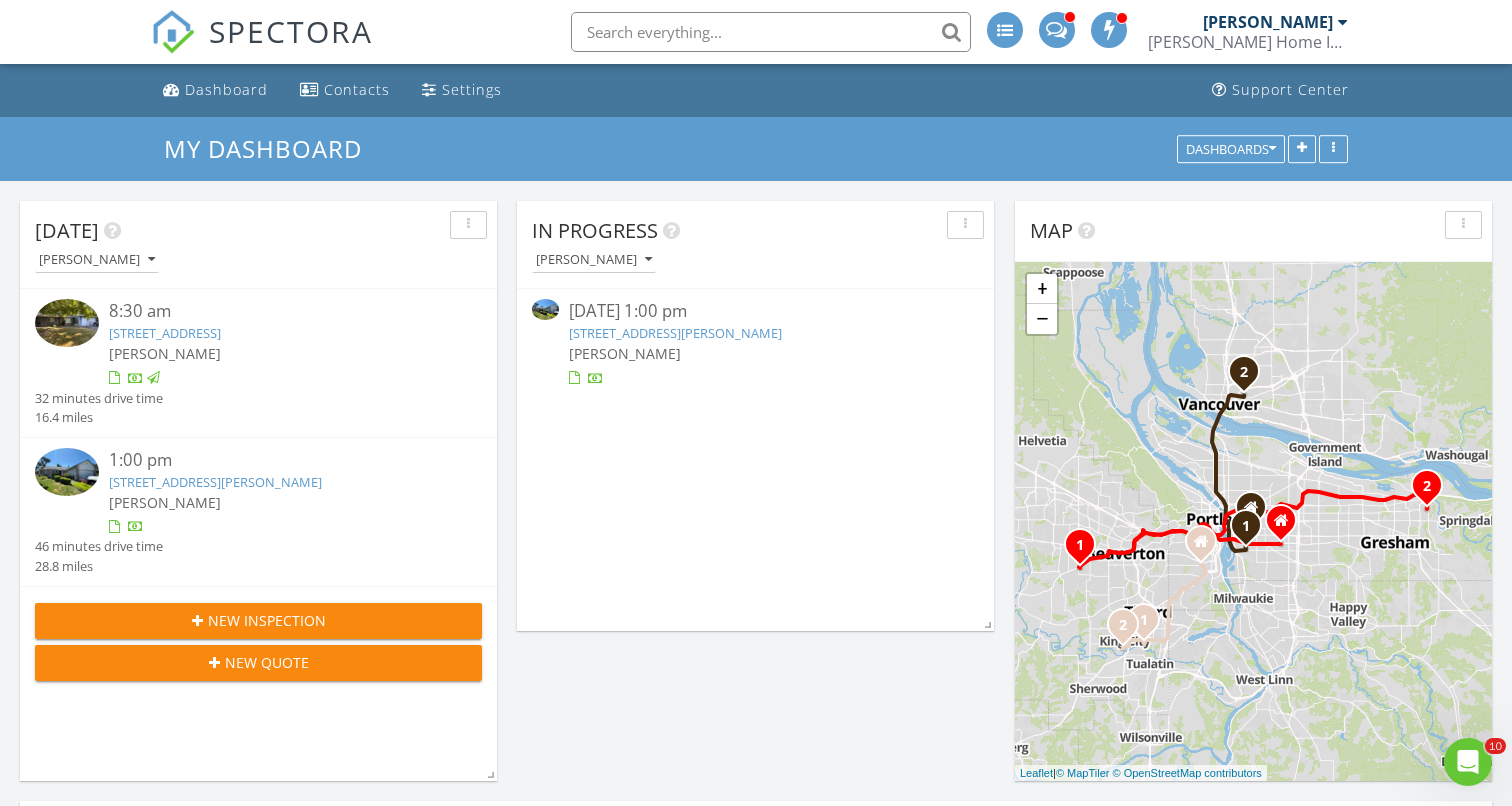 click on "[STREET_ADDRESS][PERSON_NAME]" at bounding box center (675, 333) 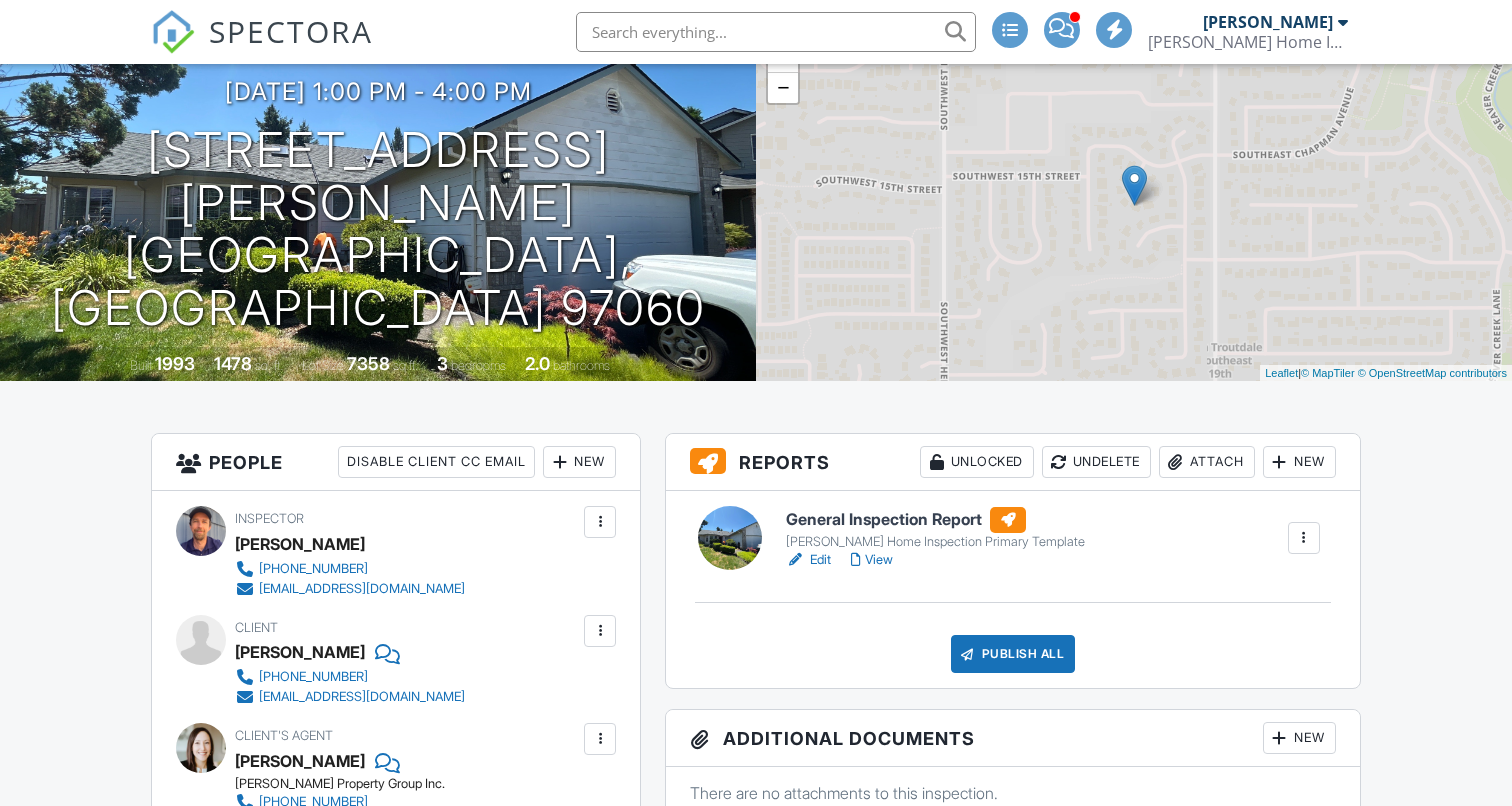 scroll, scrollTop: 156, scrollLeft: 0, axis: vertical 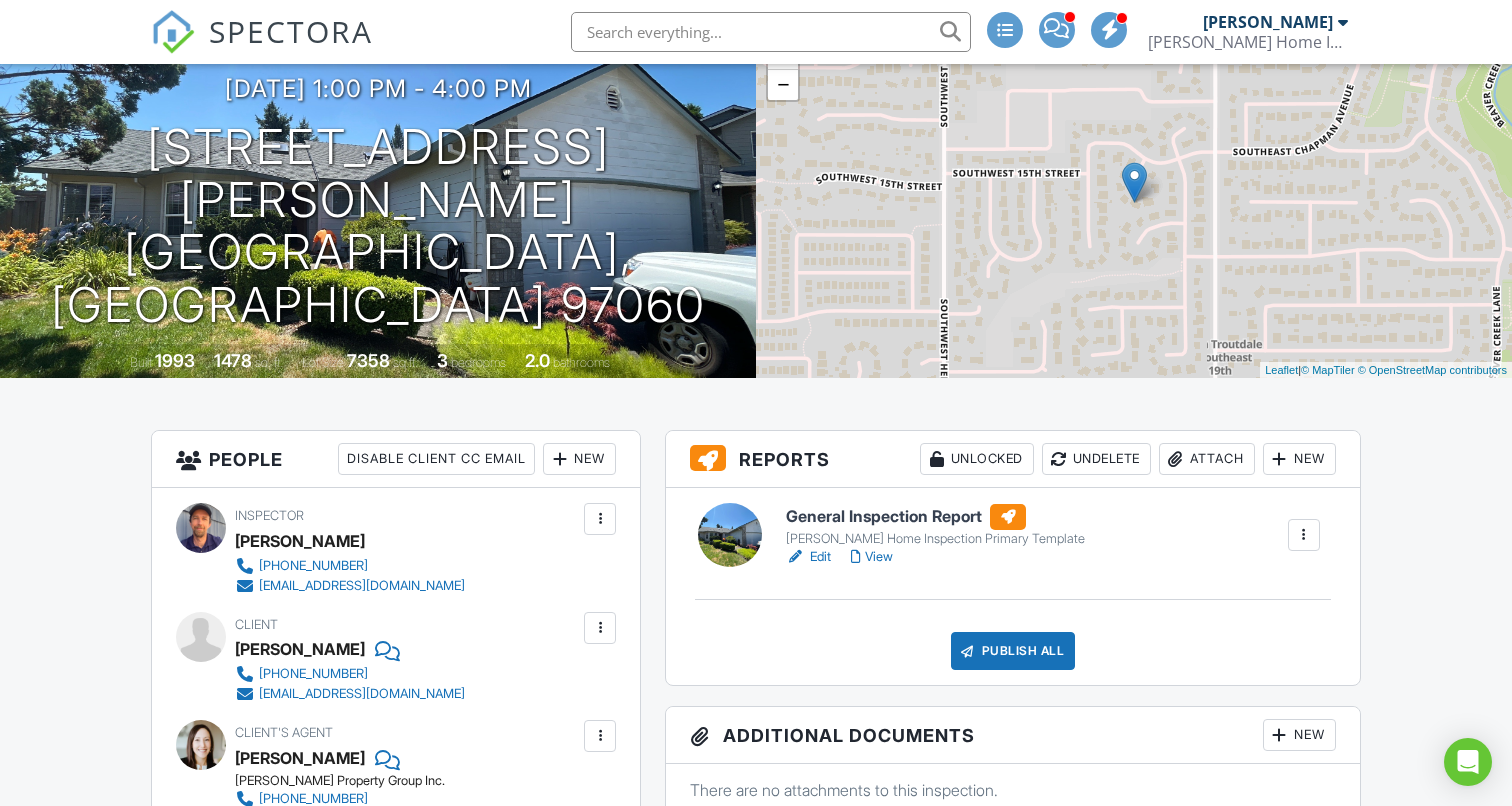 click on "Publish All" at bounding box center [1013, 651] 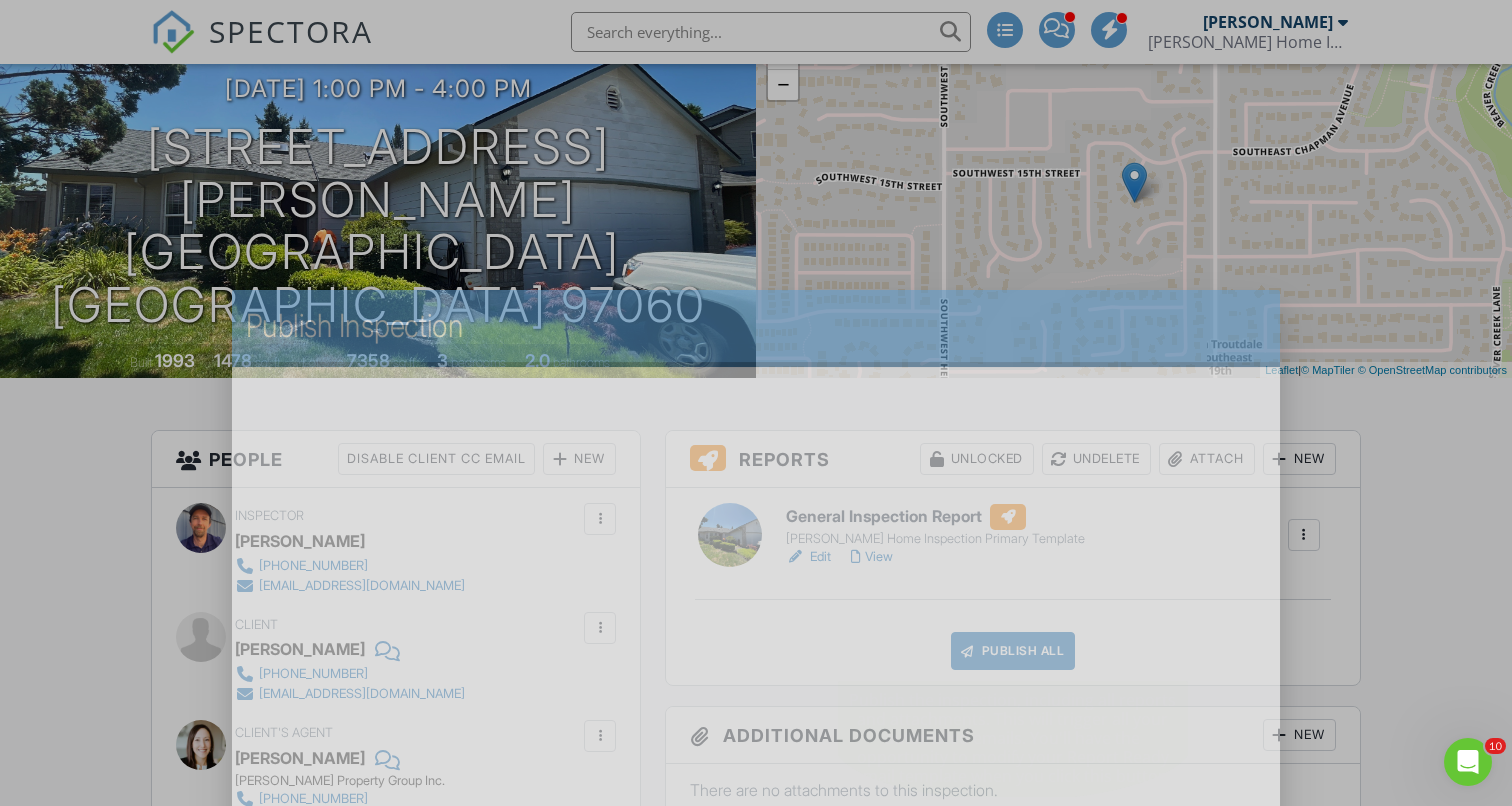 scroll, scrollTop: 0, scrollLeft: 0, axis: both 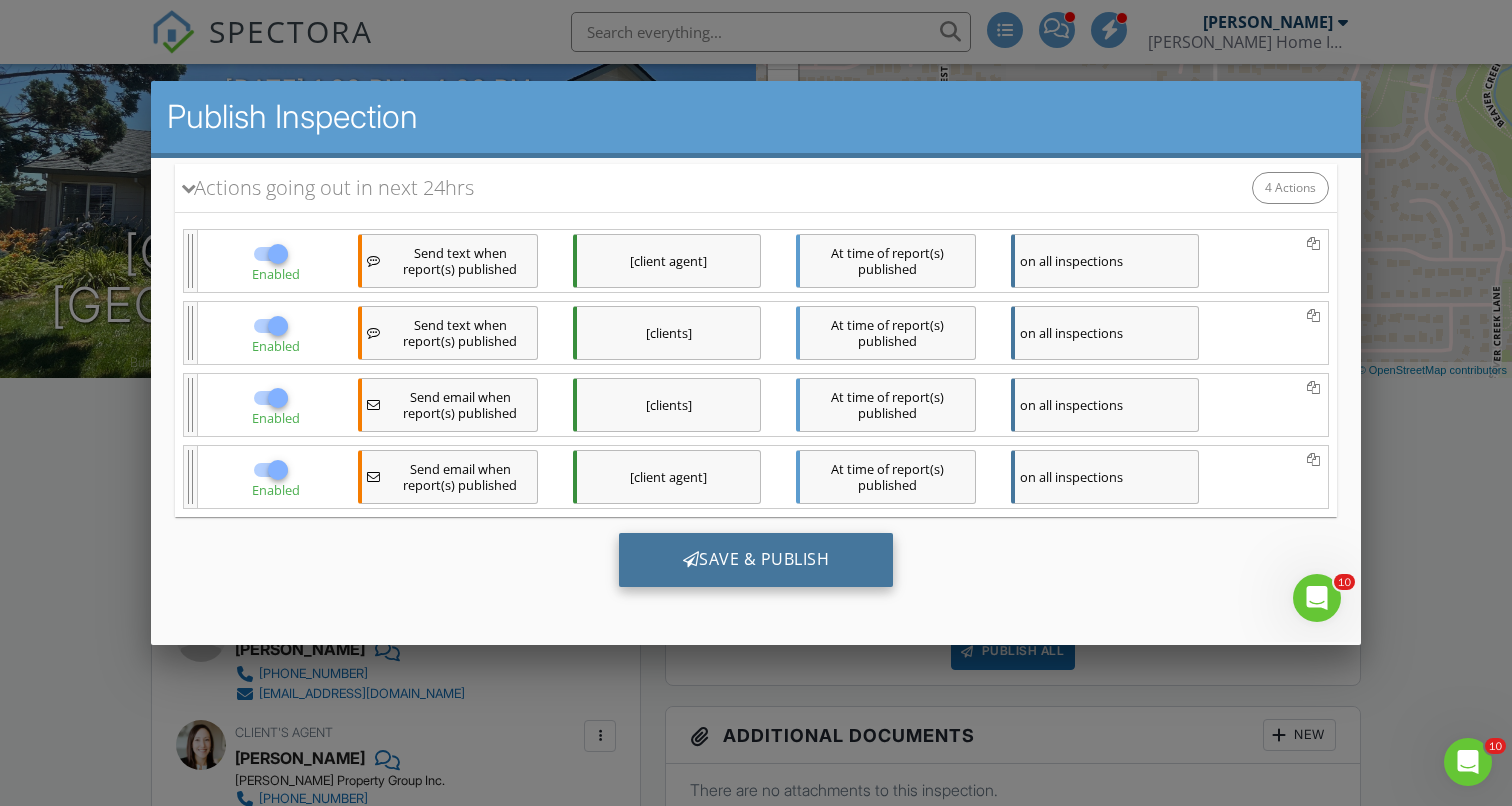 click on "Save & Publish" at bounding box center [756, 559] 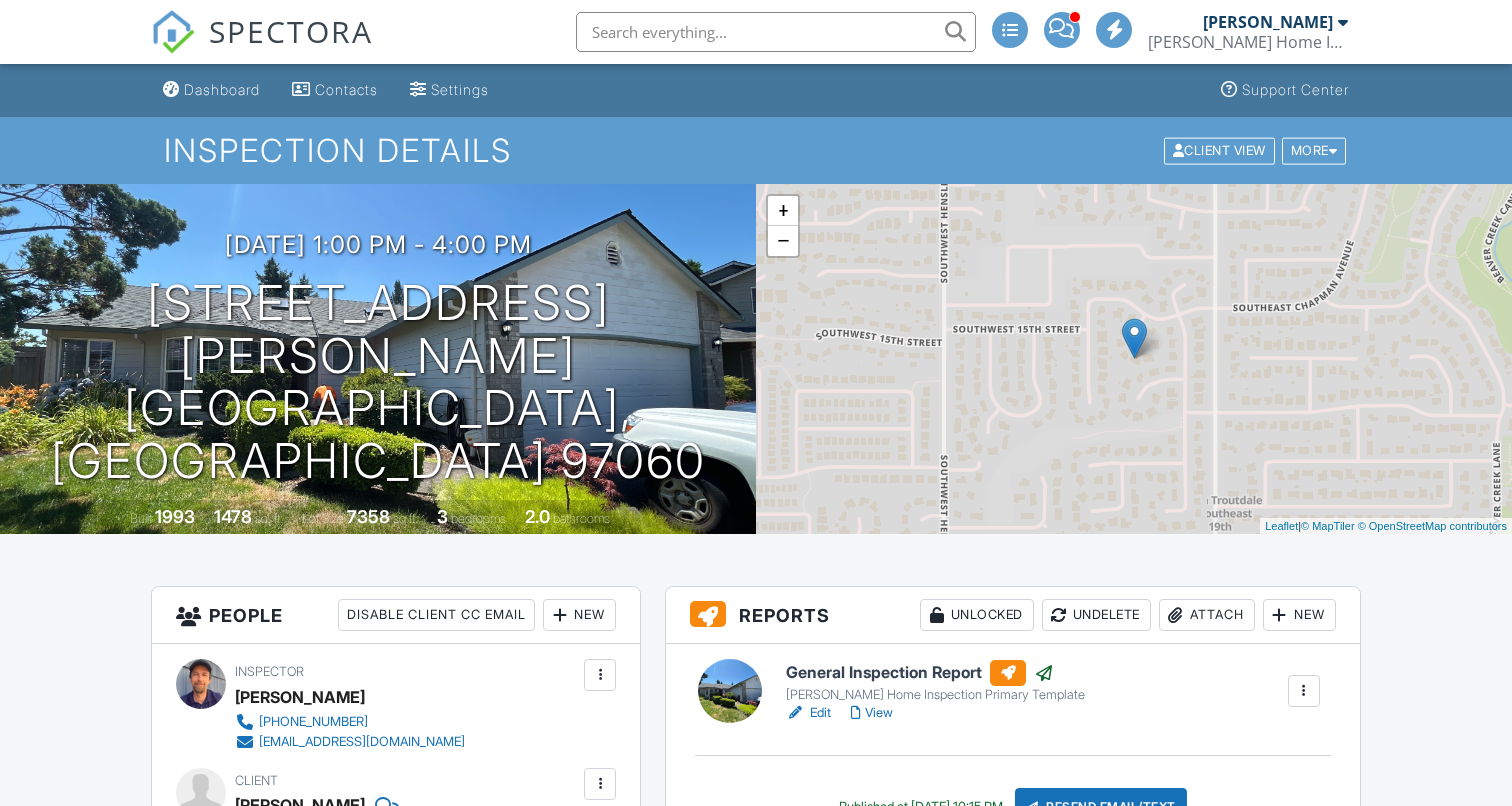 scroll, scrollTop: 0, scrollLeft: 0, axis: both 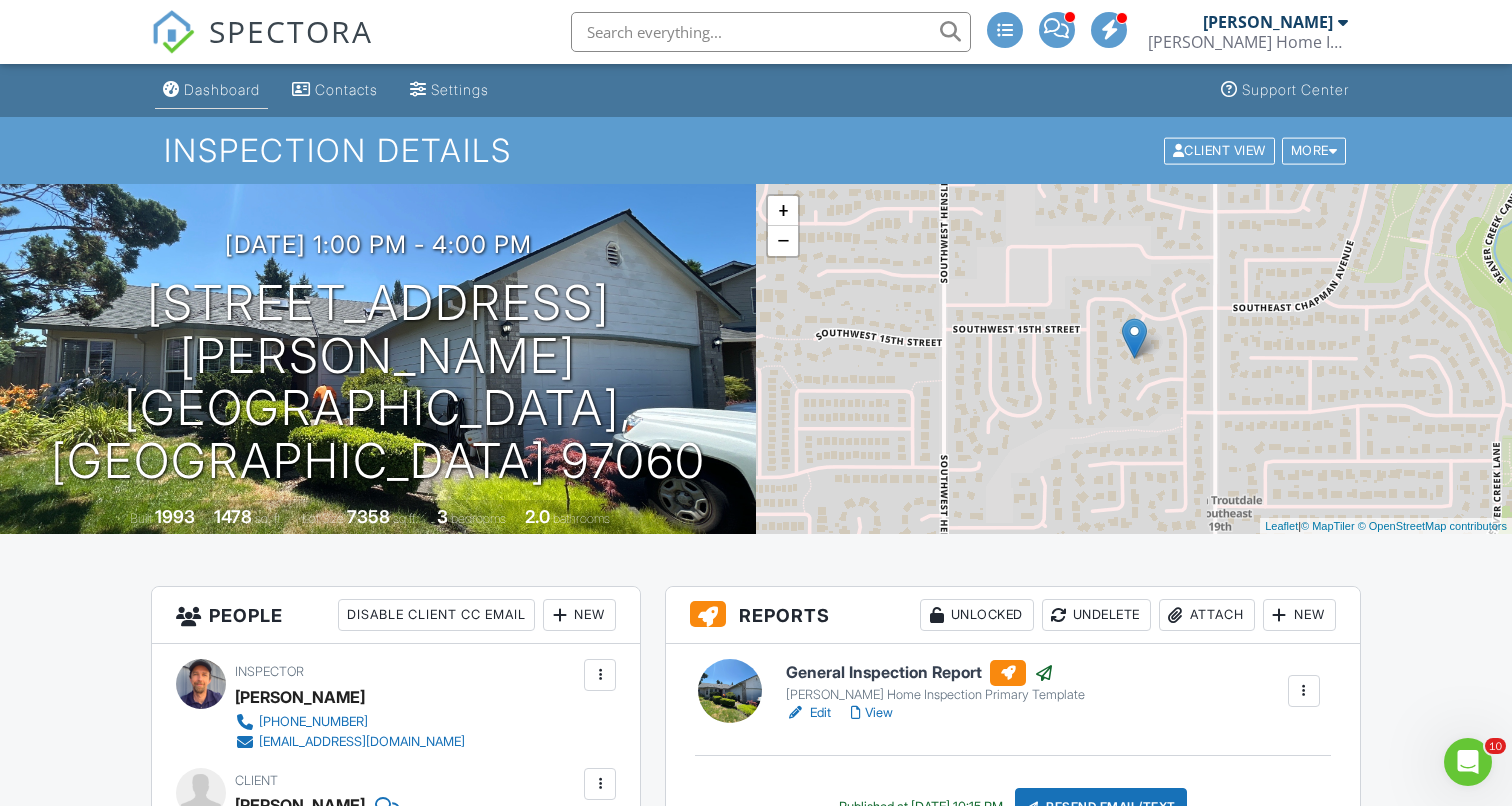 click on "Dashboard" at bounding box center [222, 89] 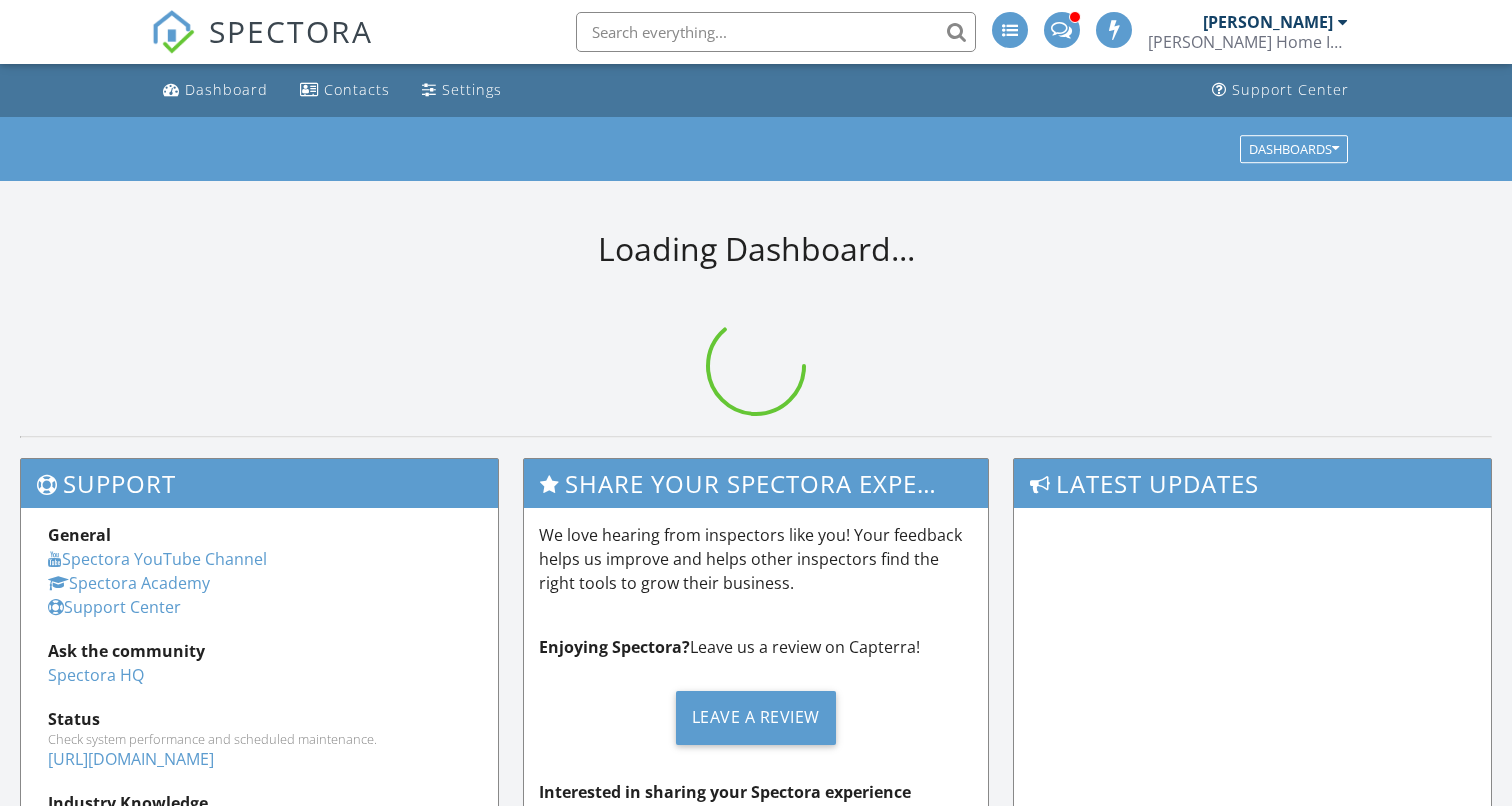 scroll, scrollTop: 0, scrollLeft: 0, axis: both 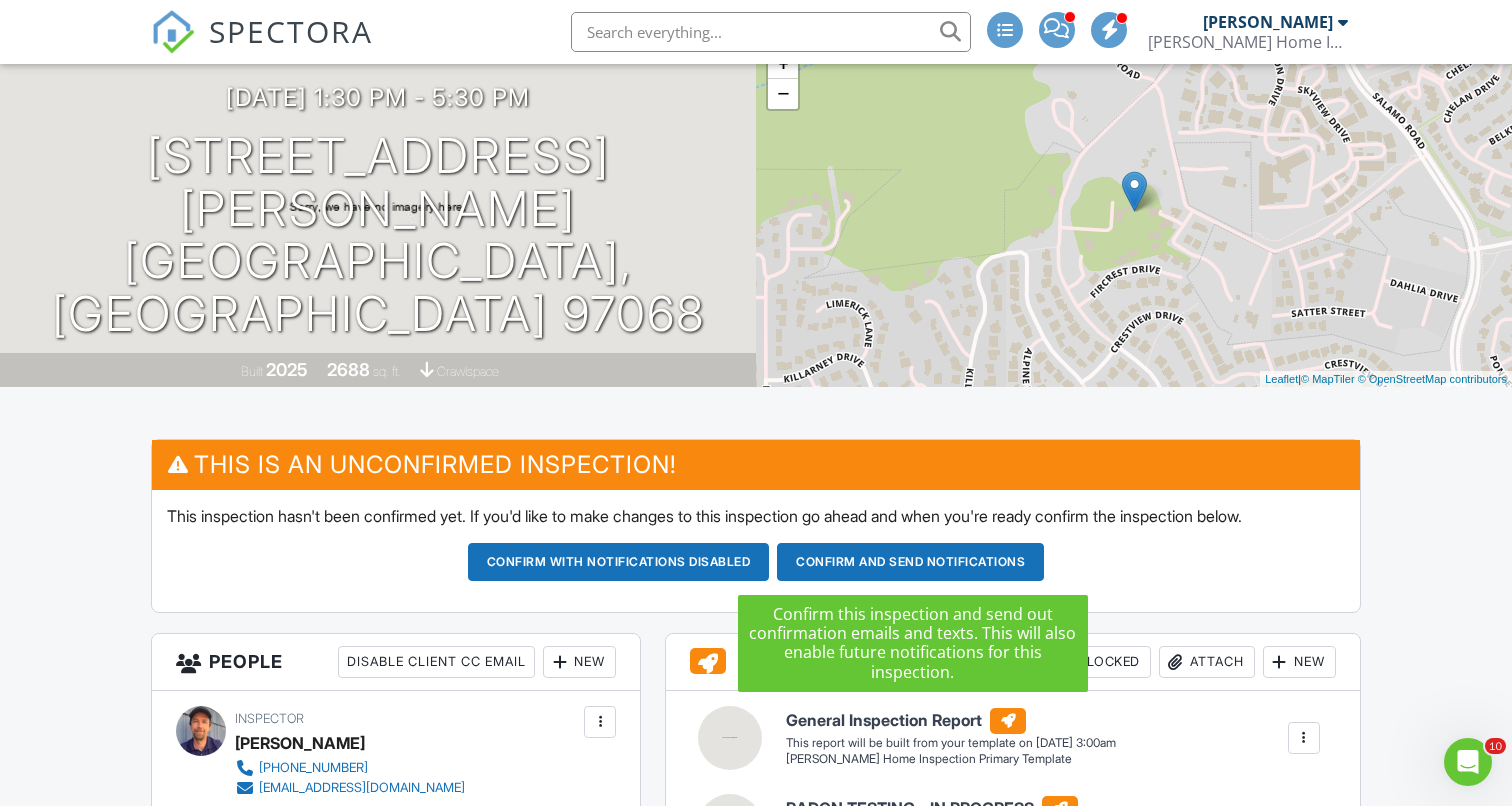 click on "Confirm and send notifications" at bounding box center [619, 562] 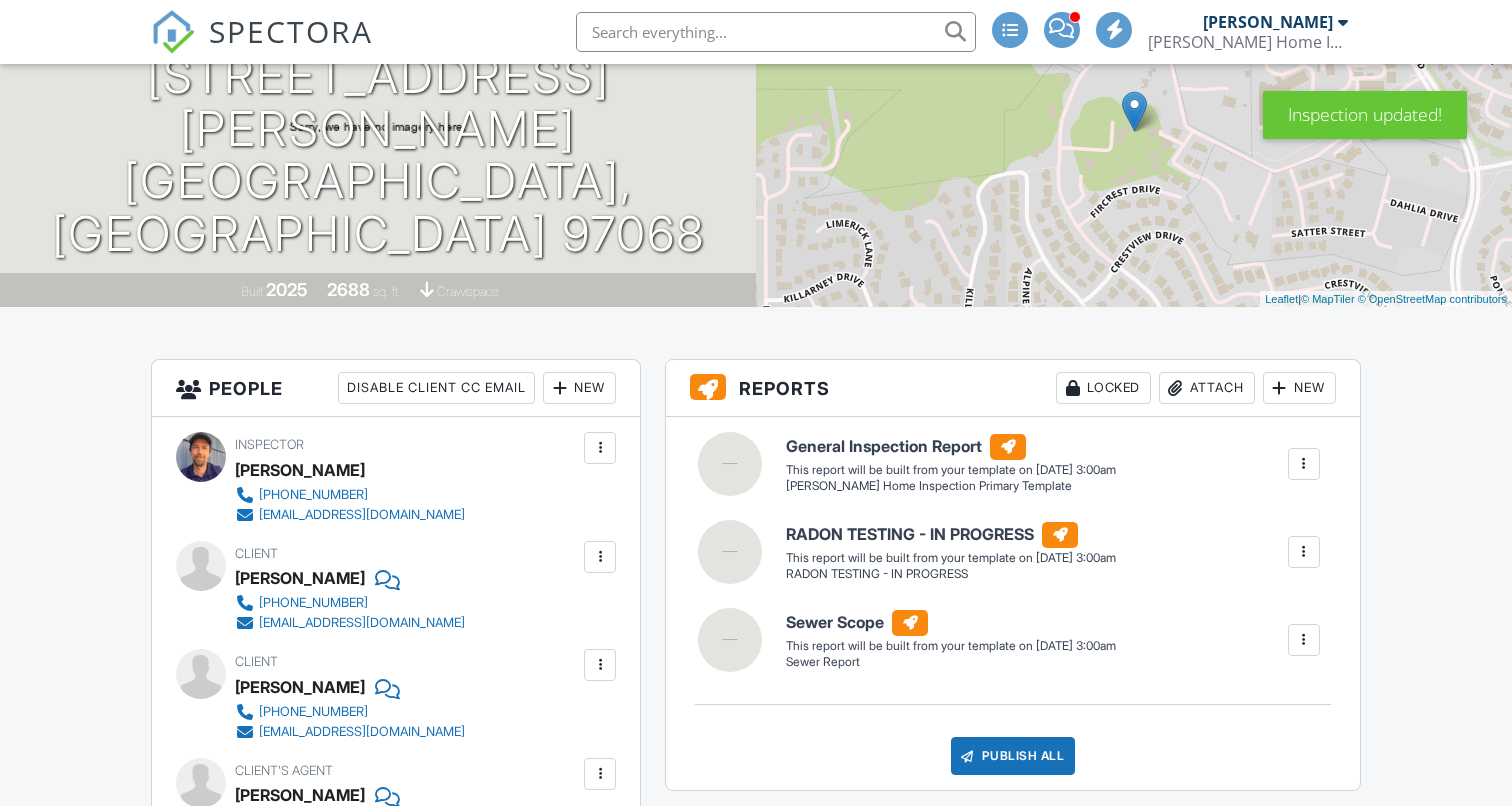 scroll, scrollTop: 243, scrollLeft: 0, axis: vertical 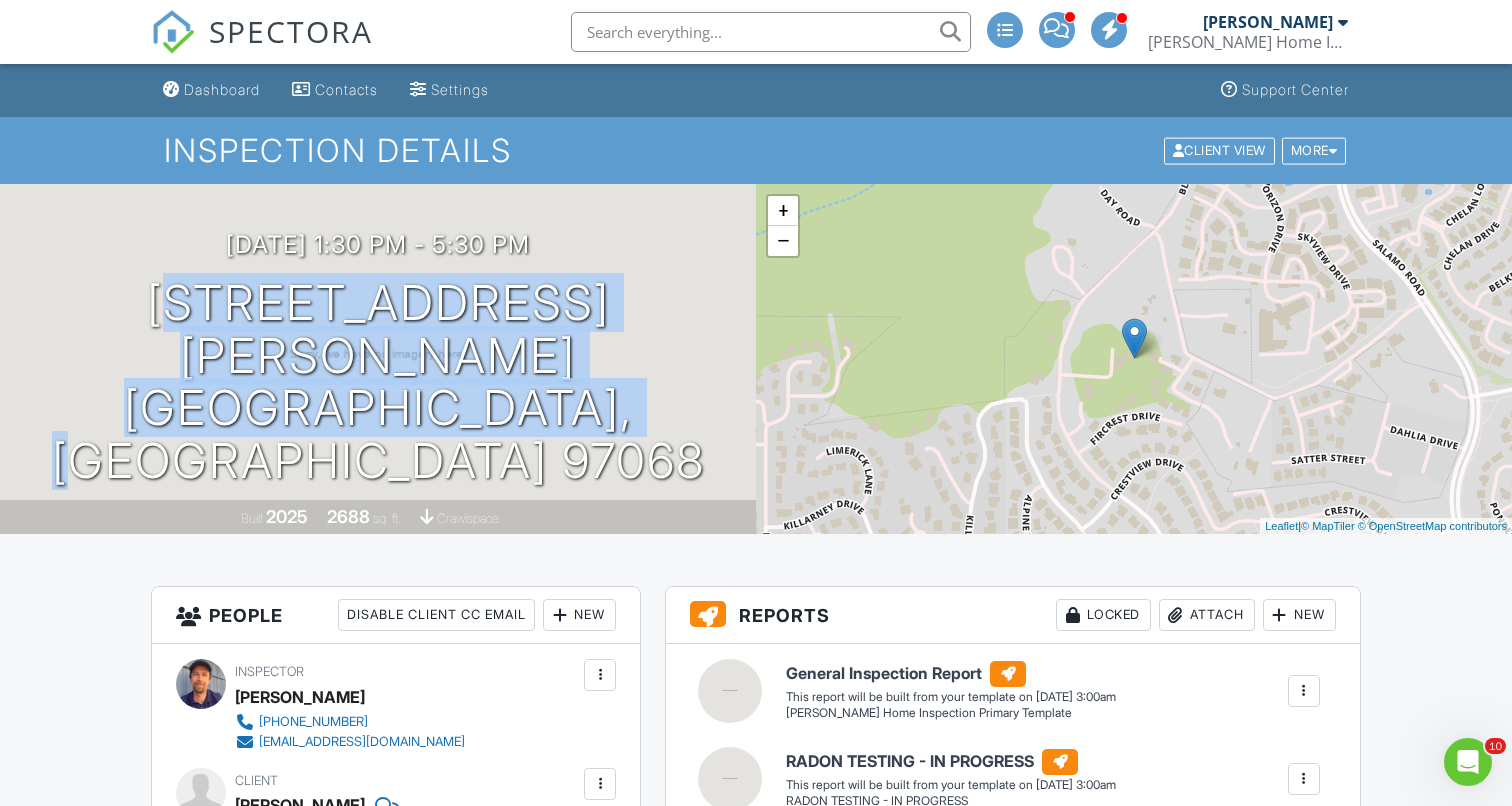 drag, startPoint x: 144, startPoint y: 343, endPoint x: 583, endPoint y: 463, distance: 455.10547 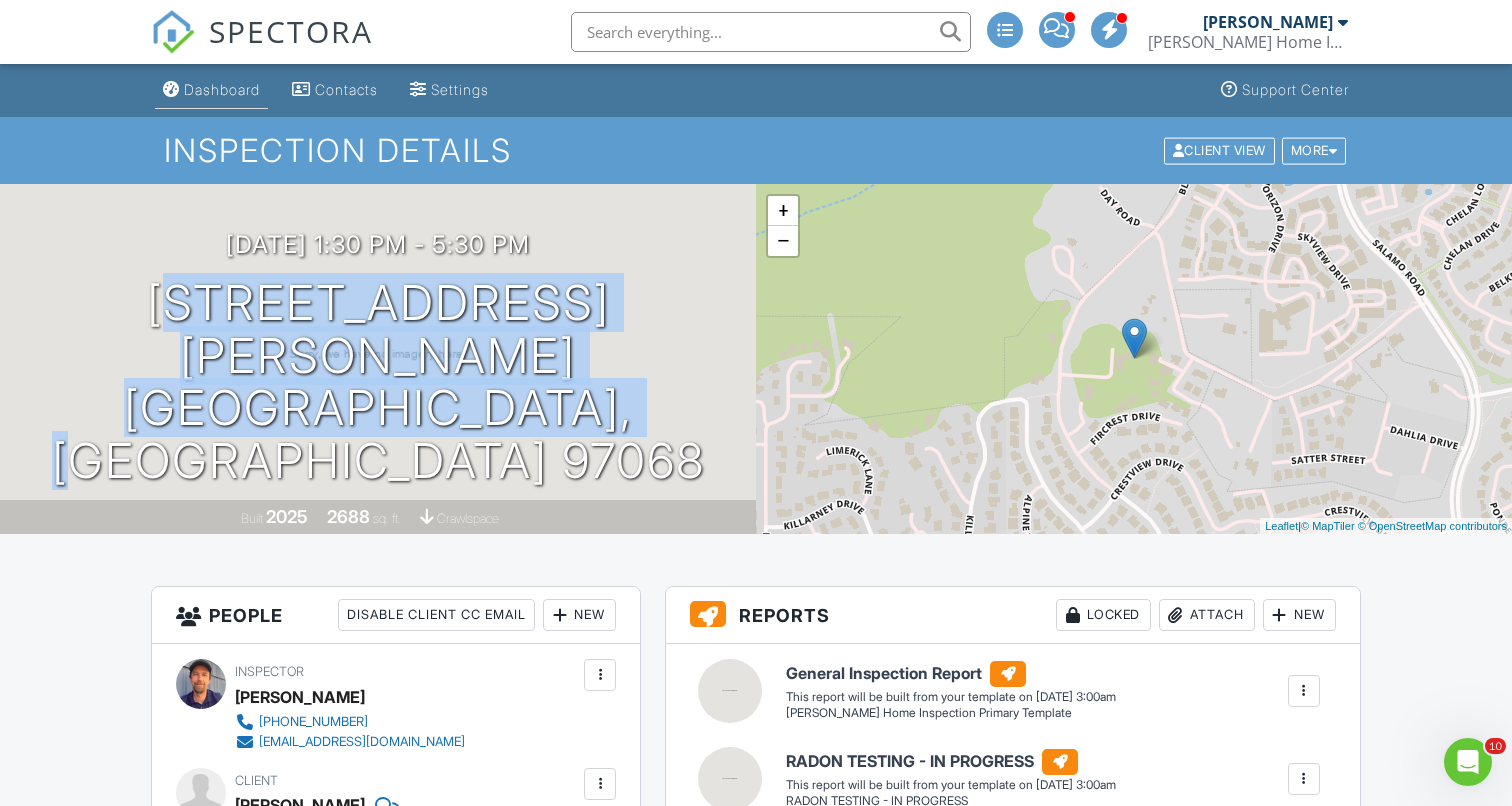 scroll, scrollTop: 0, scrollLeft: 0, axis: both 